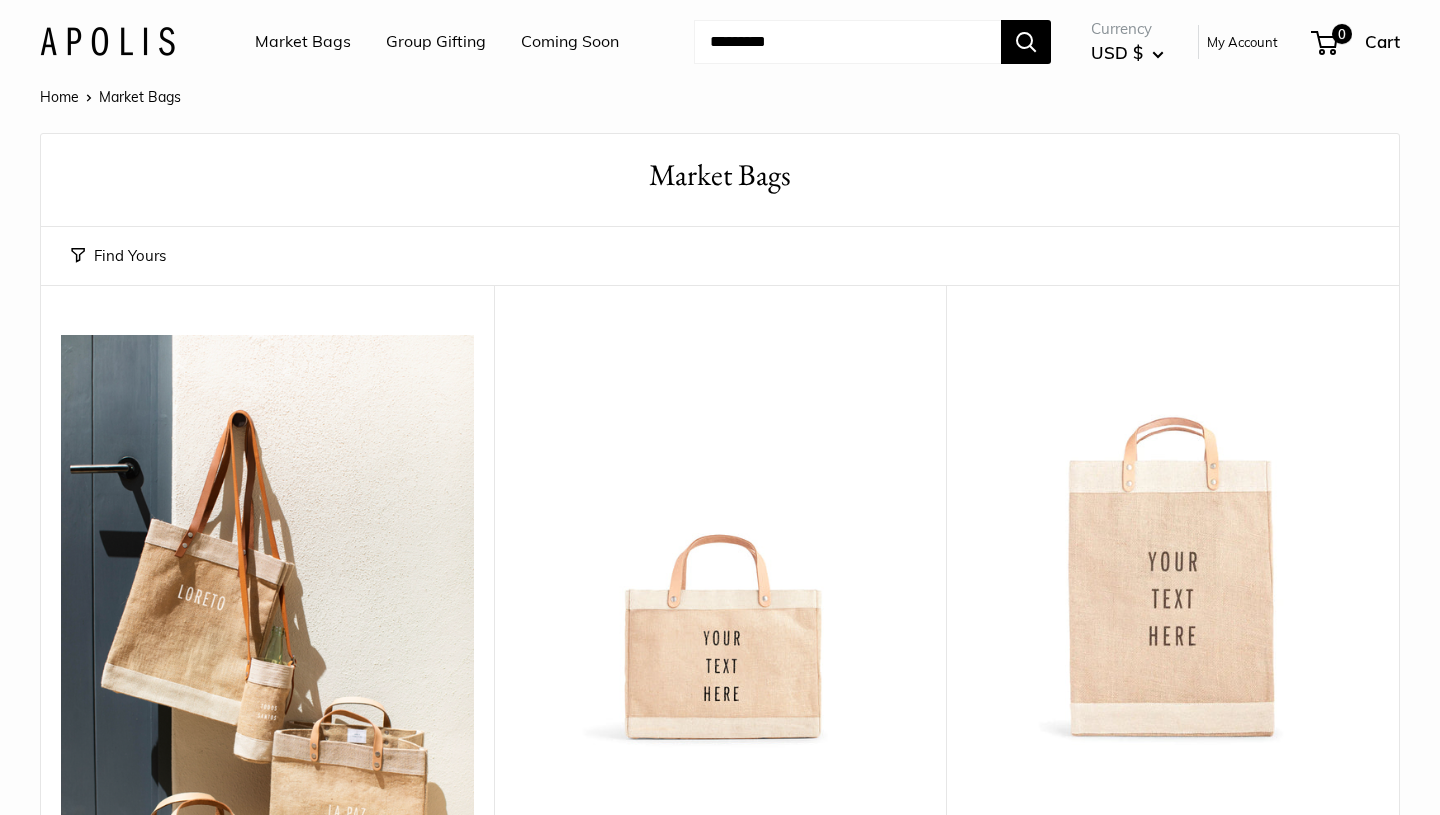 scroll, scrollTop: 111, scrollLeft: 0, axis: vertical 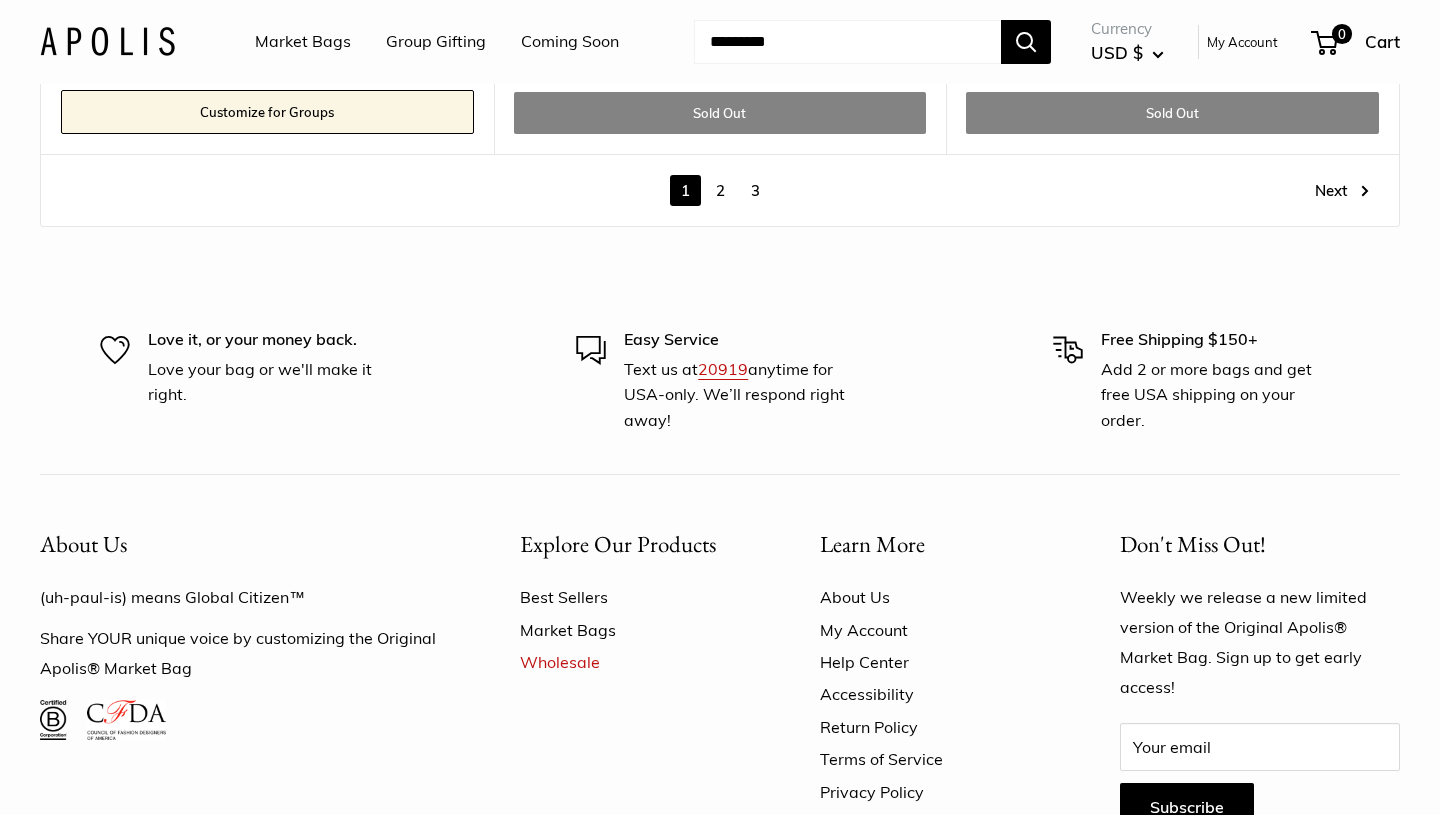 click on "2" at bounding box center [720, 190] 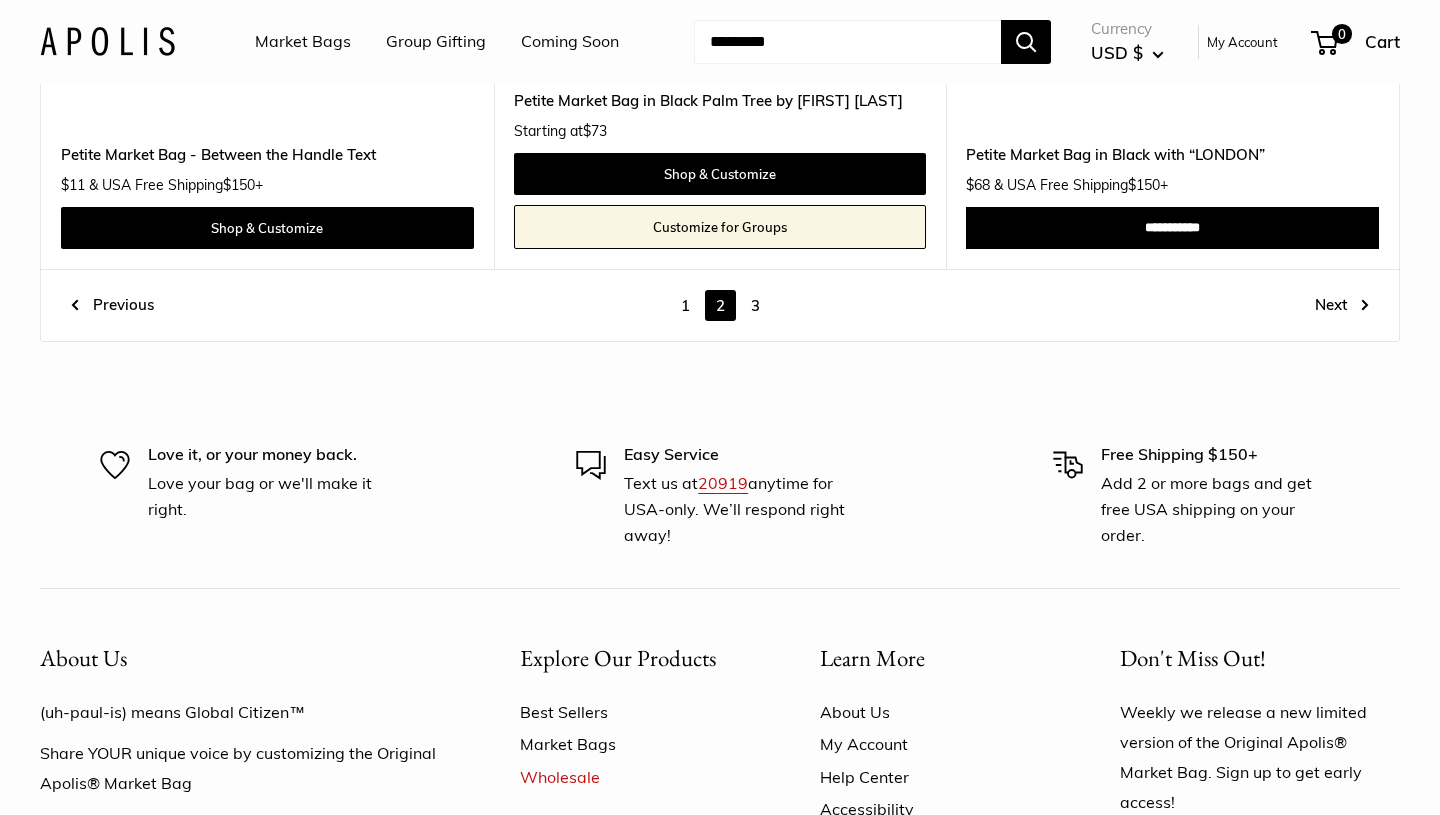 scroll, scrollTop: 10788, scrollLeft: 0, axis: vertical 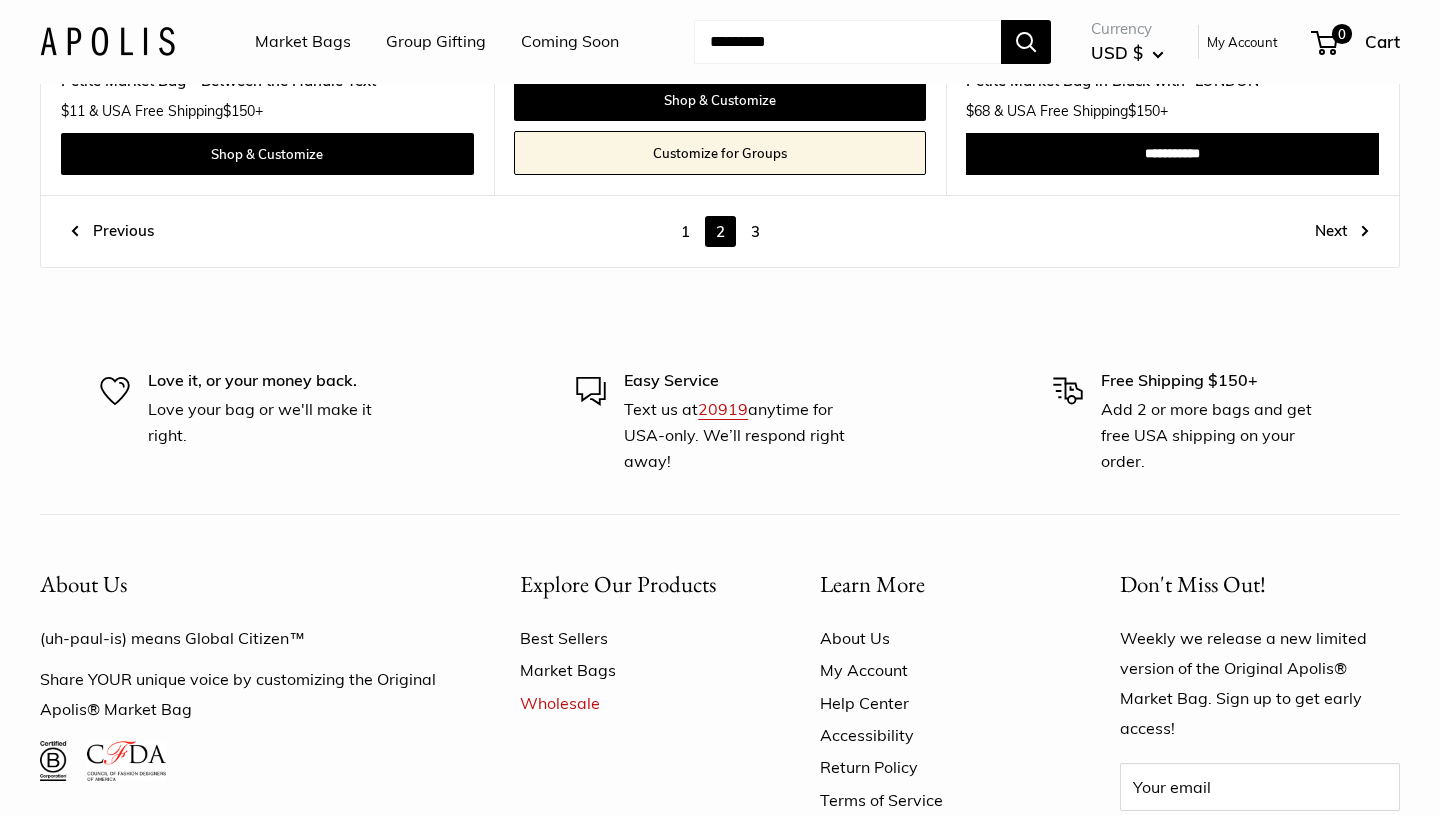 click on "3" at bounding box center [755, 231] 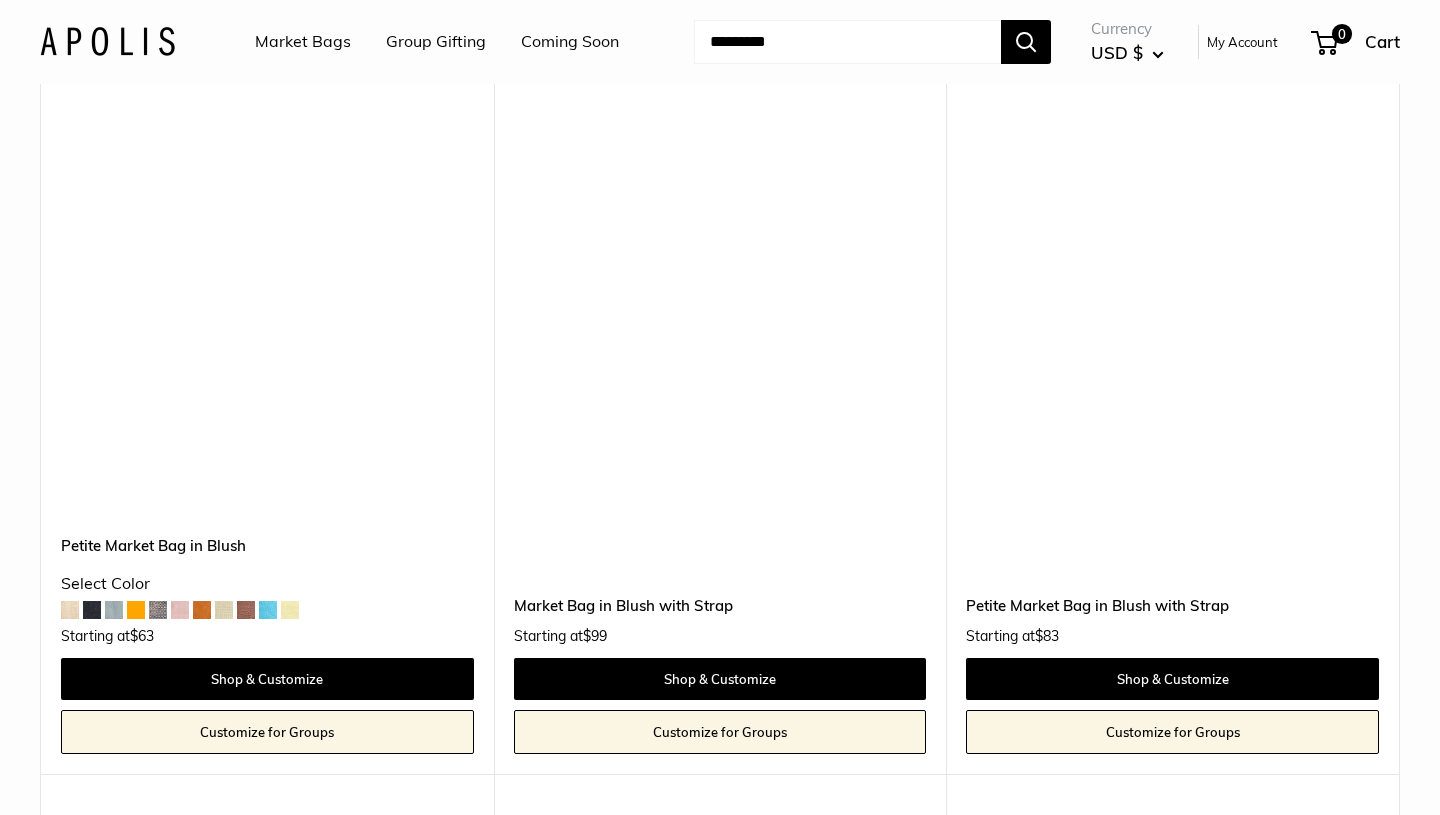 scroll, scrollTop: 3572, scrollLeft: 0, axis: vertical 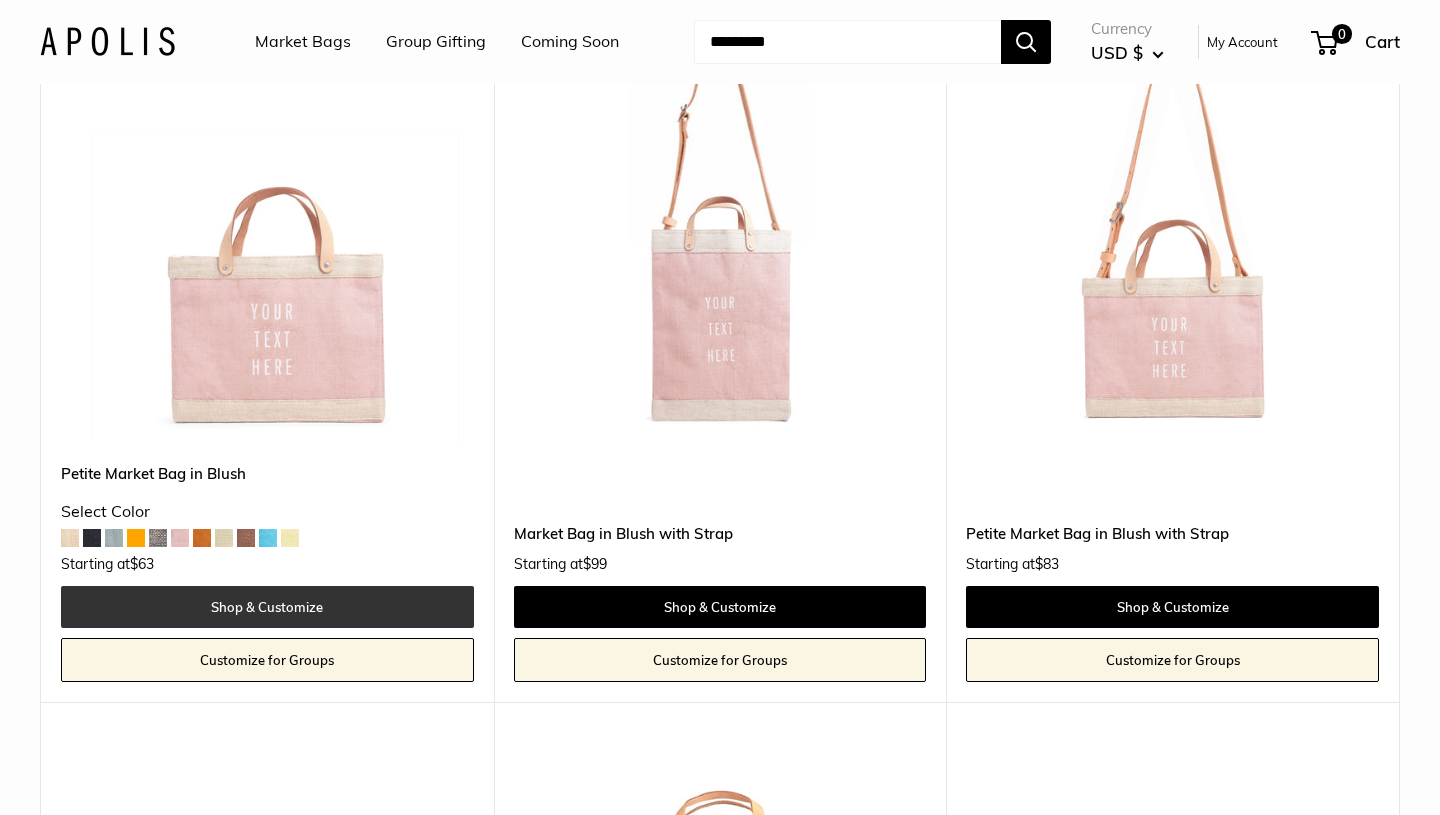 click on "Shop & Customize" at bounding box center (267, 607) 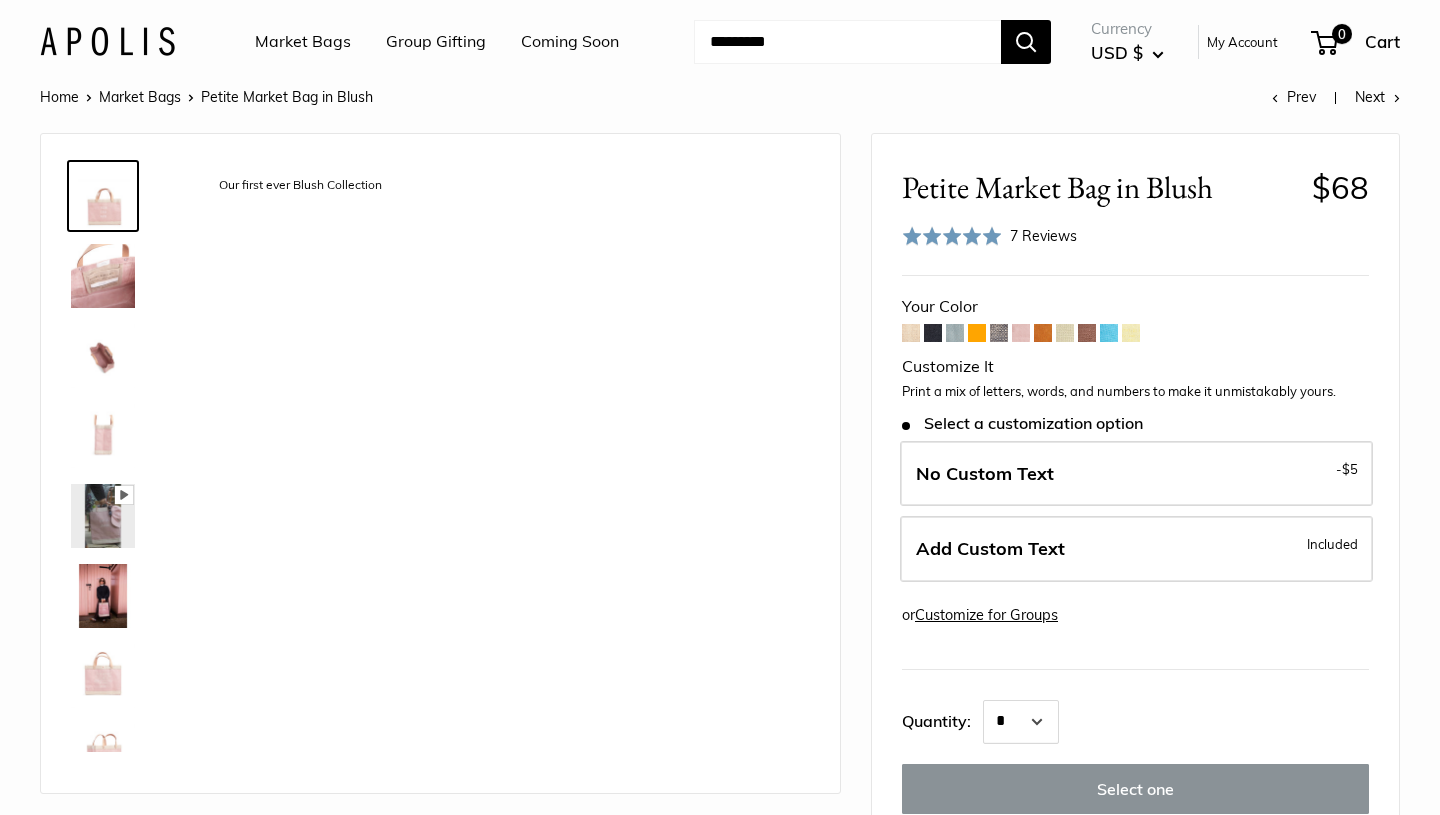 scroll, scrollTop: 0, scrollLeft: 0, axis: both 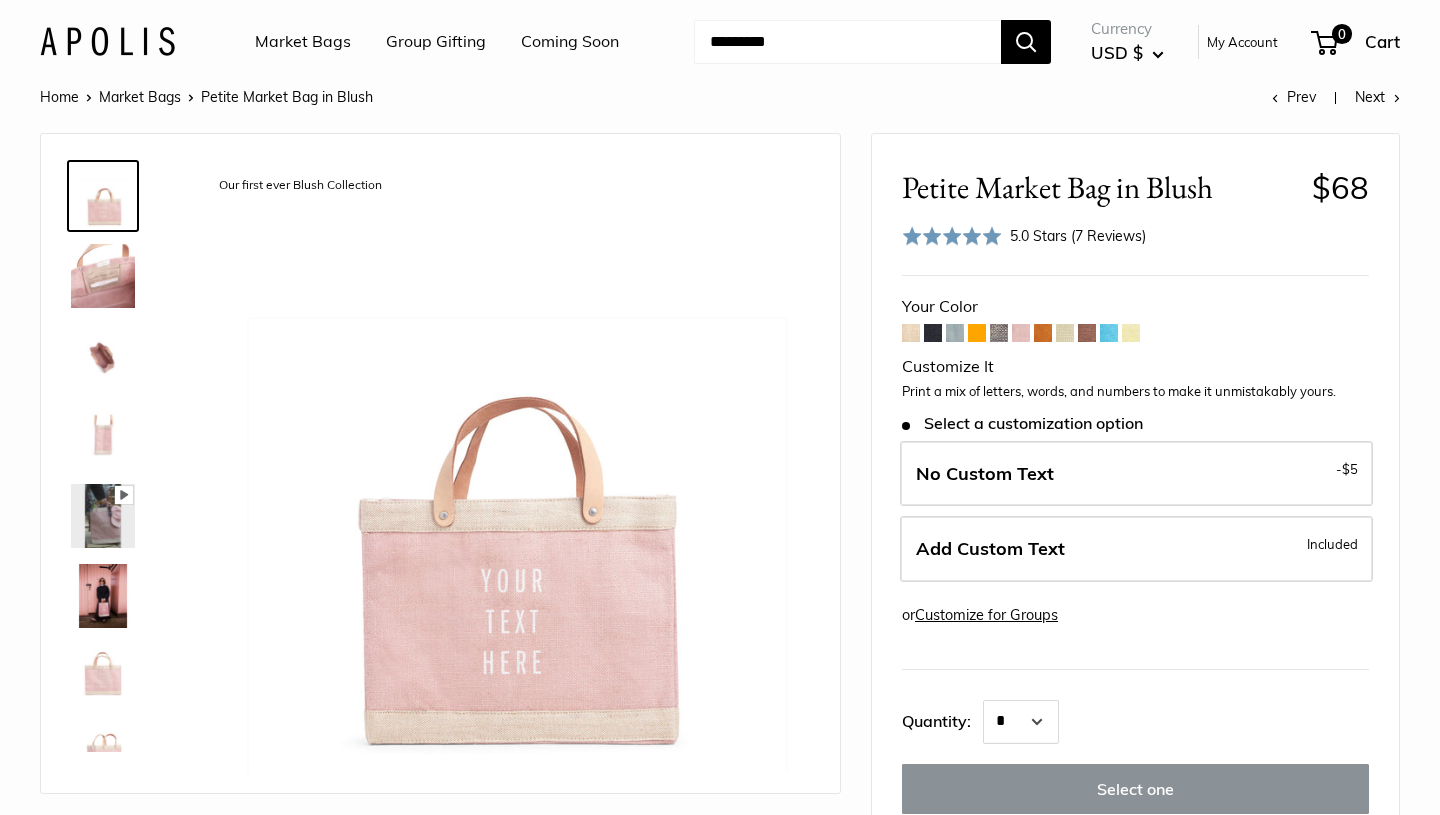click at bounding box center (911, 333) 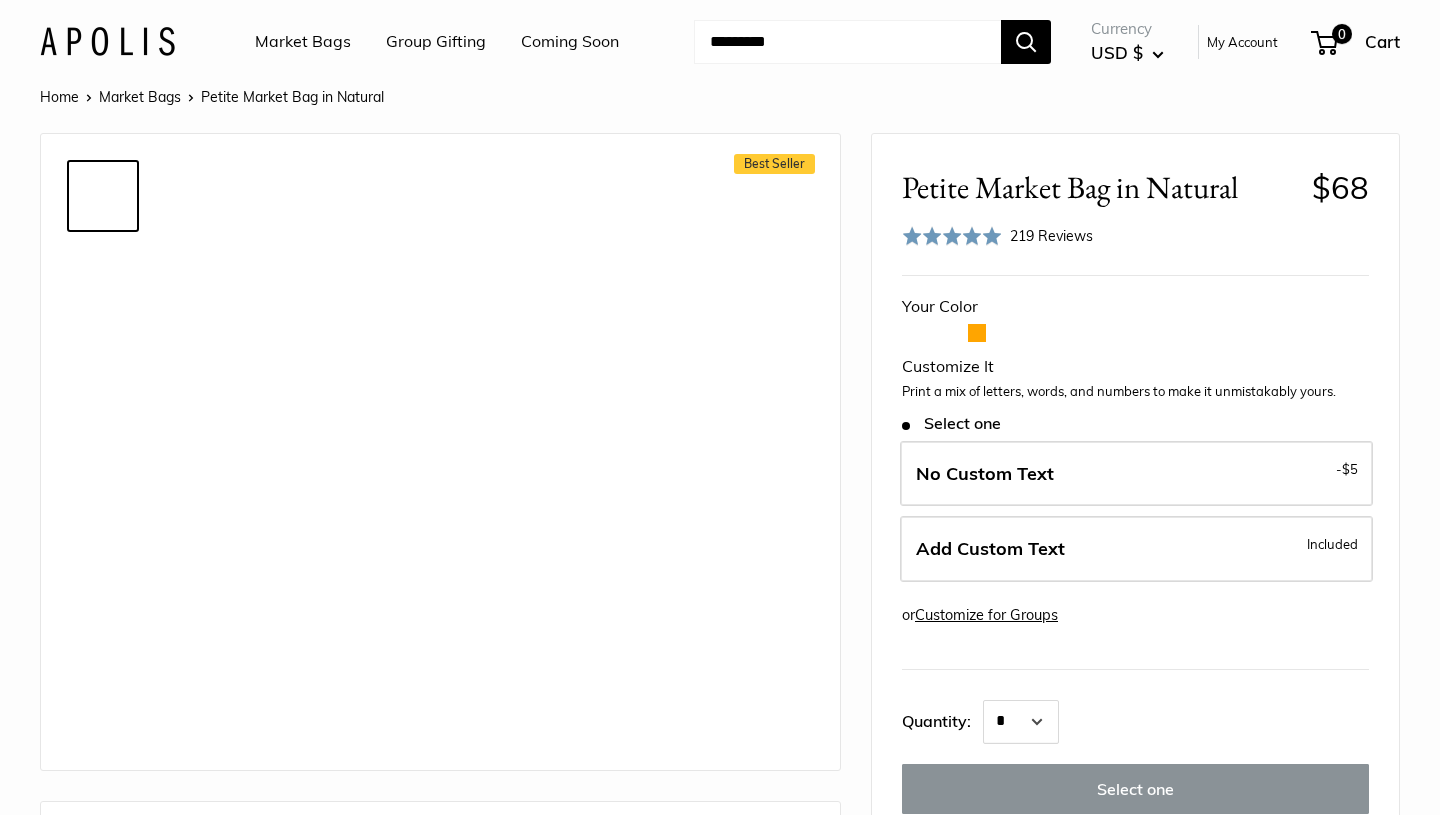 scroll, scrollTop: 0, scrollLeft: 0, axis: both 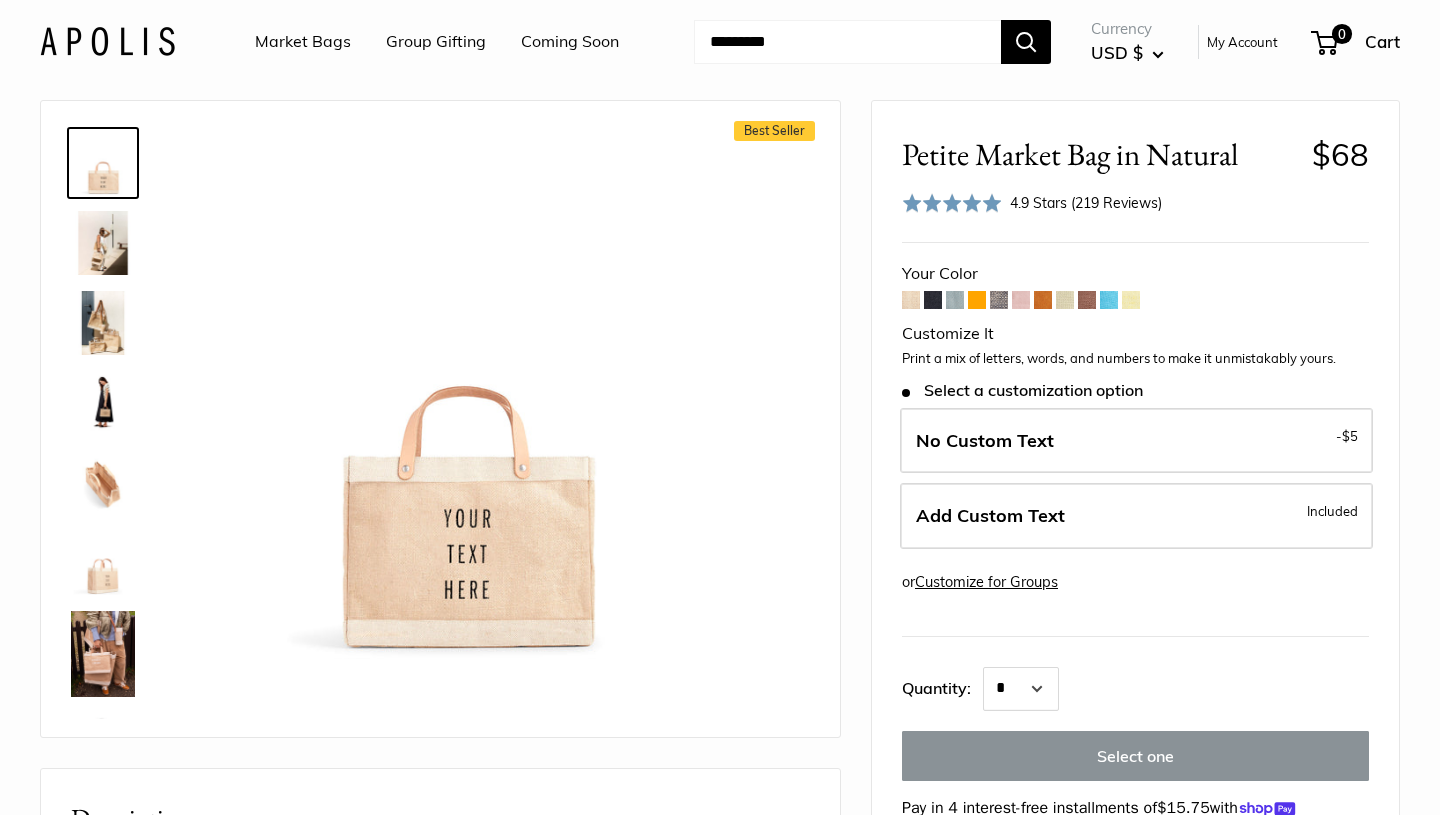 click at bounding box center (103, 654) 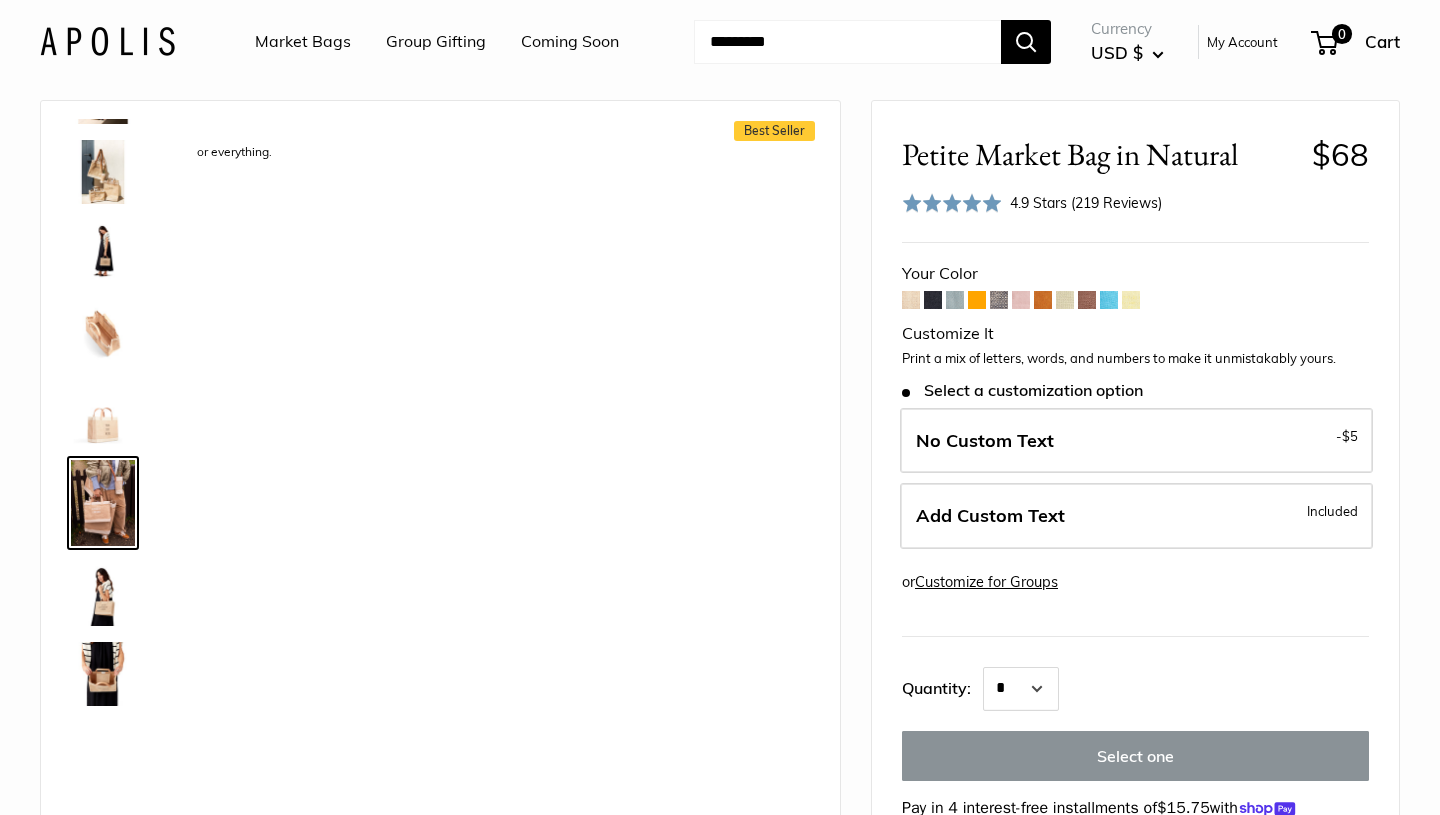 scroll, scrollTop: 233, scrollLeft: 0, axis: vertical 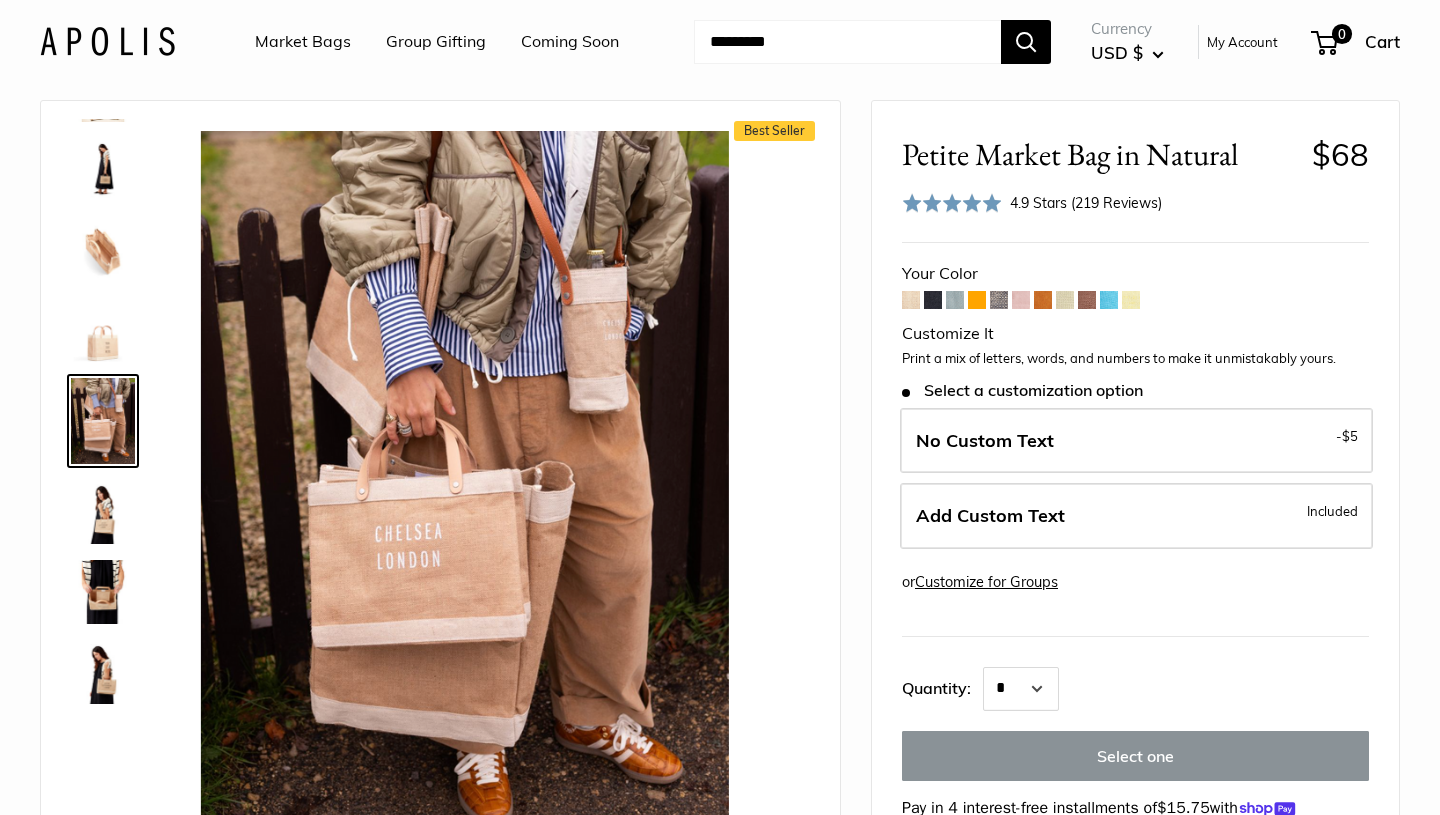 click at bounding box center (103, 512) 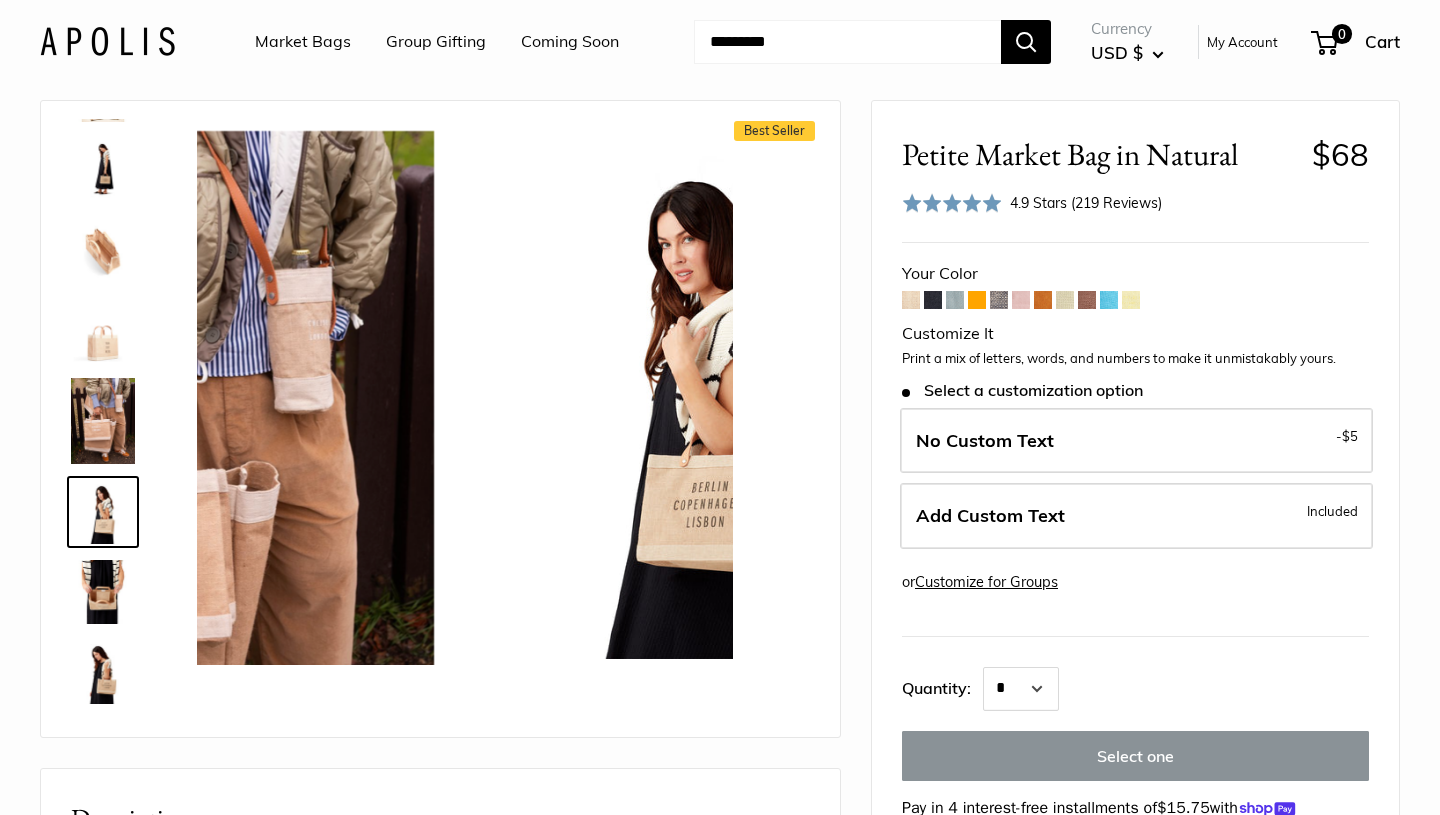 scroll, scrollTop: 324, scrollLeft: 0, axis: vertical 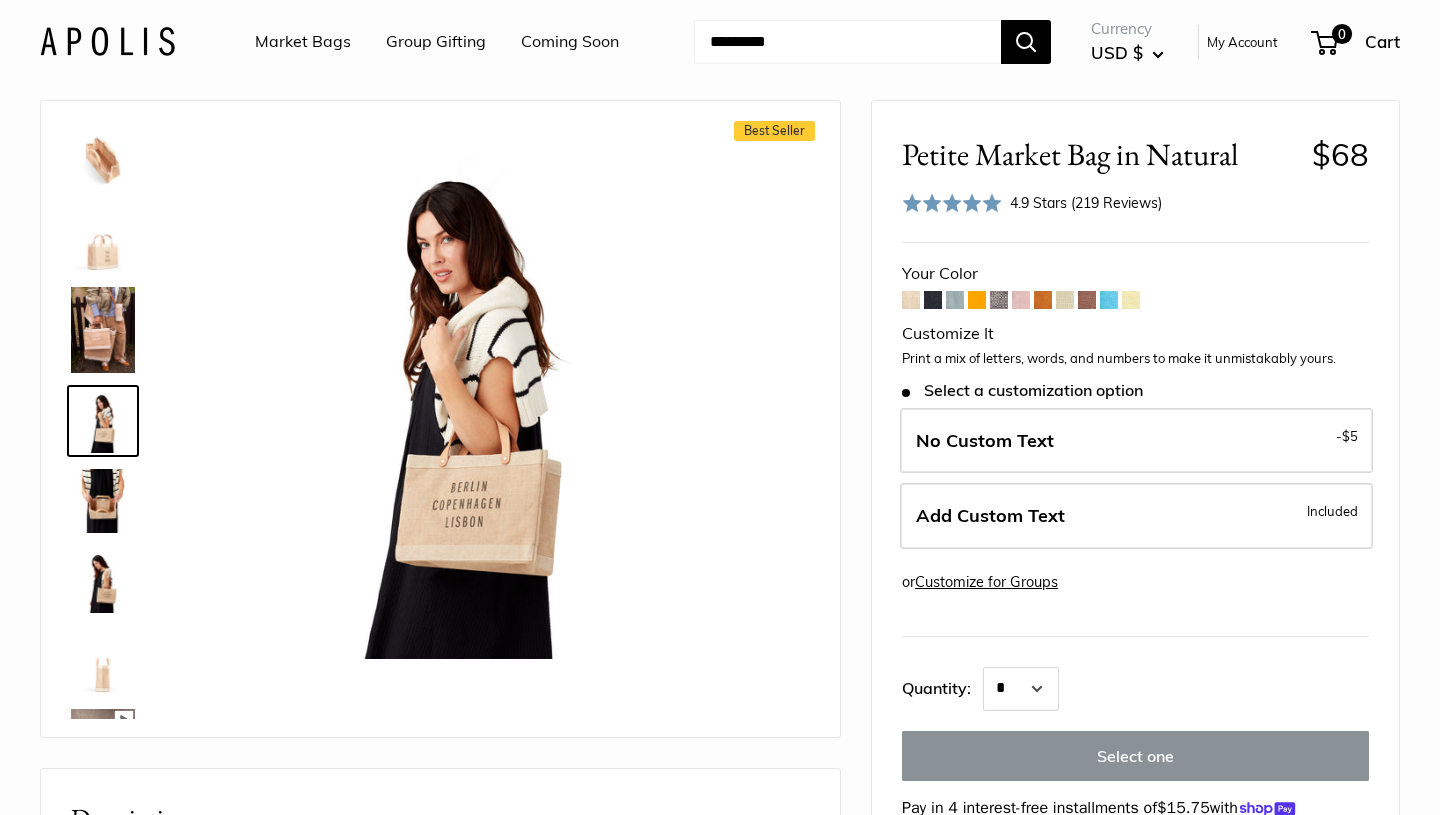 click at bounding box center (103, 581) 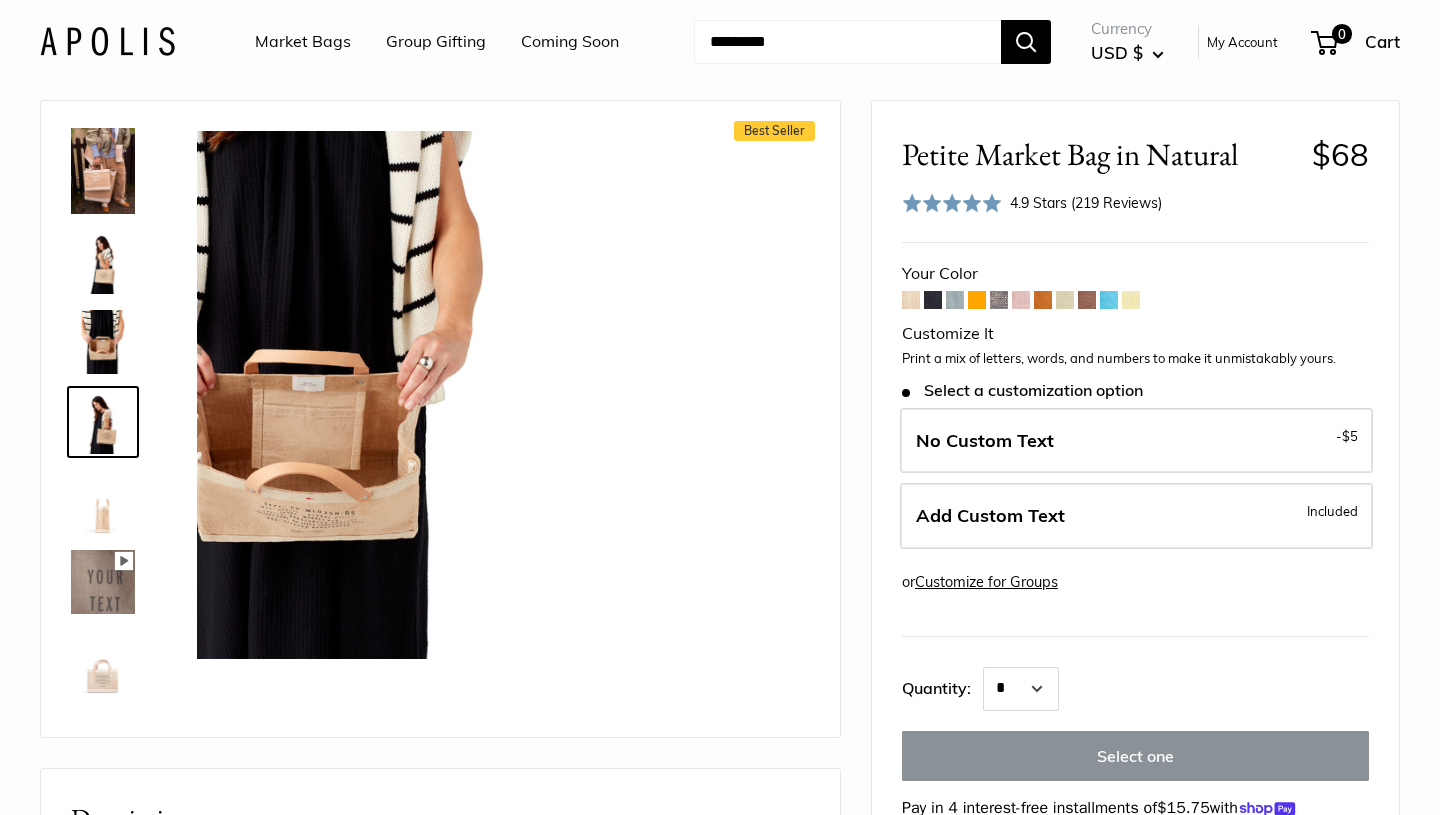 scroll, scrollTop: 484, scrollLeft: 0, axis: vertical 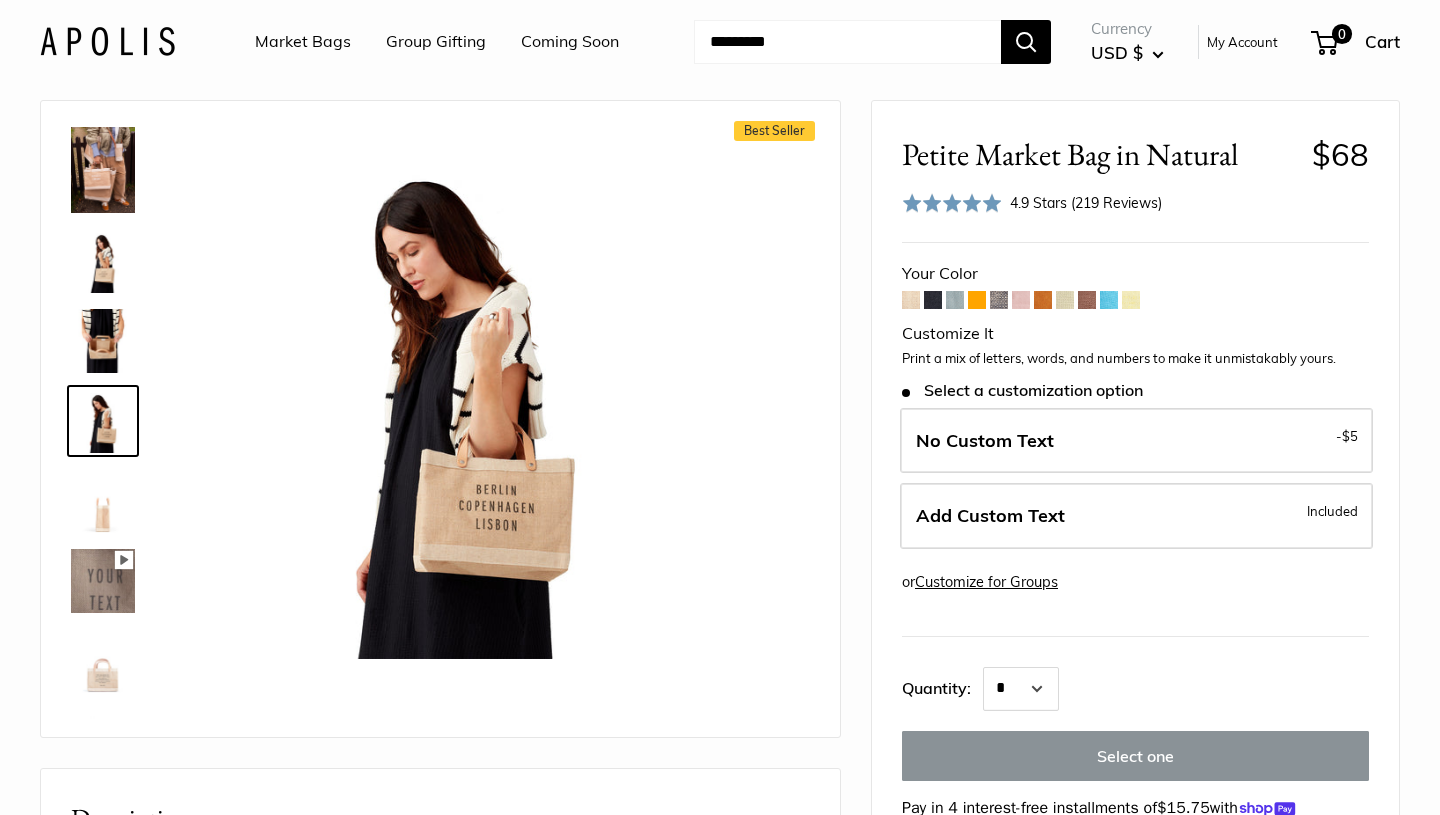 click at bounding box center [103, 501] 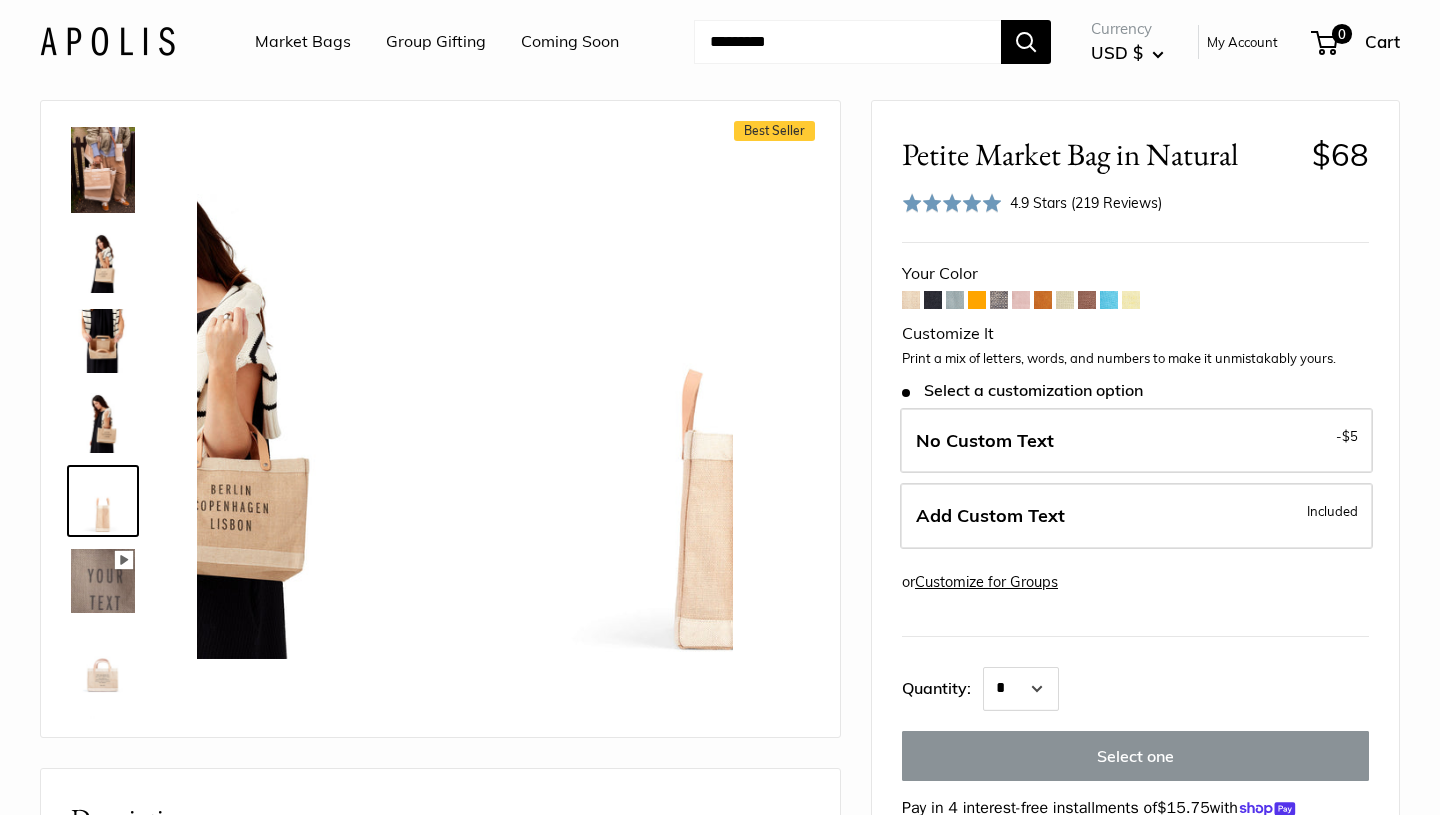 scroll, scrollTop: 564, scrollLeft: 0, axis: vertical 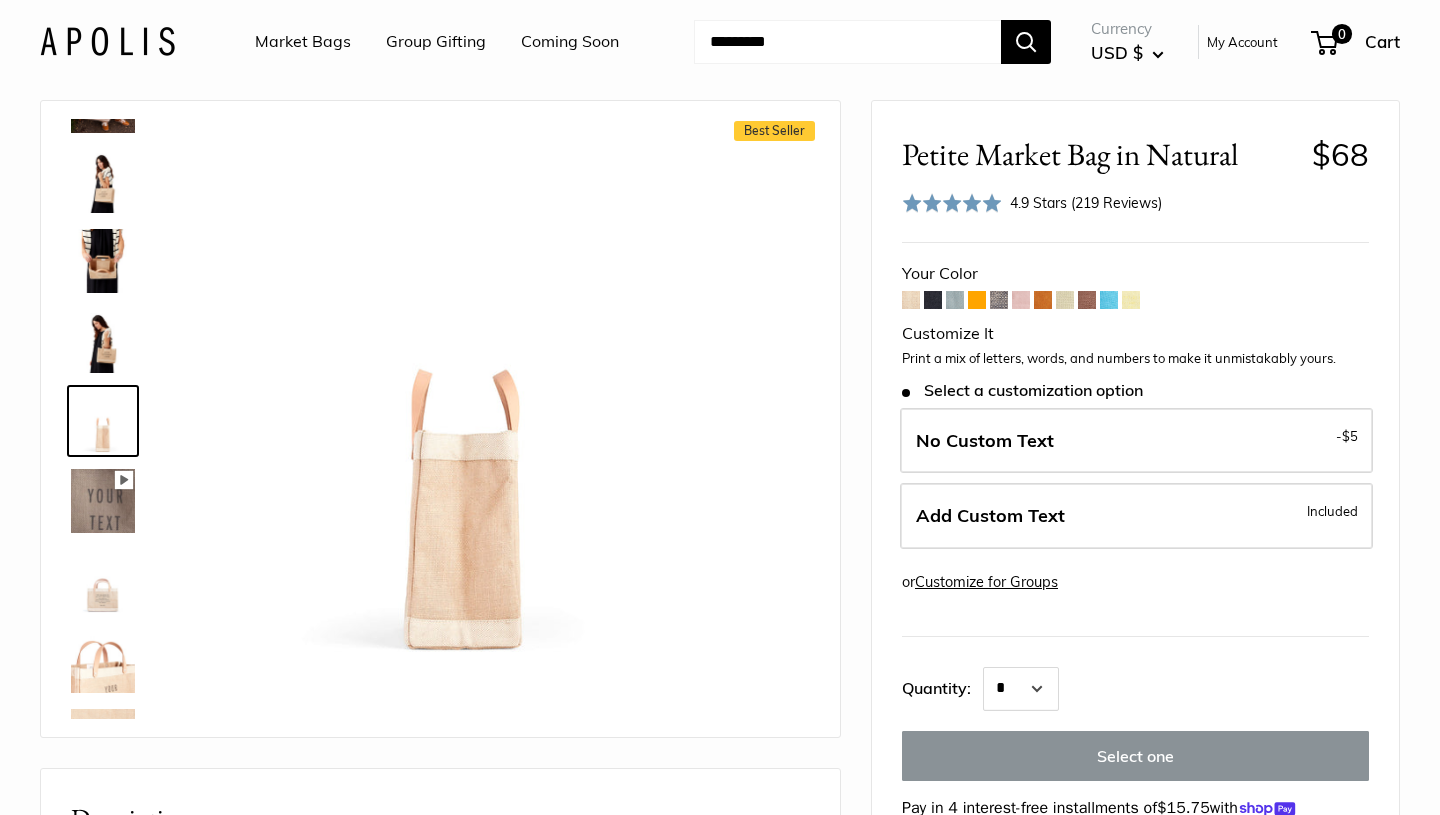 click at bounding box center [103, 581] 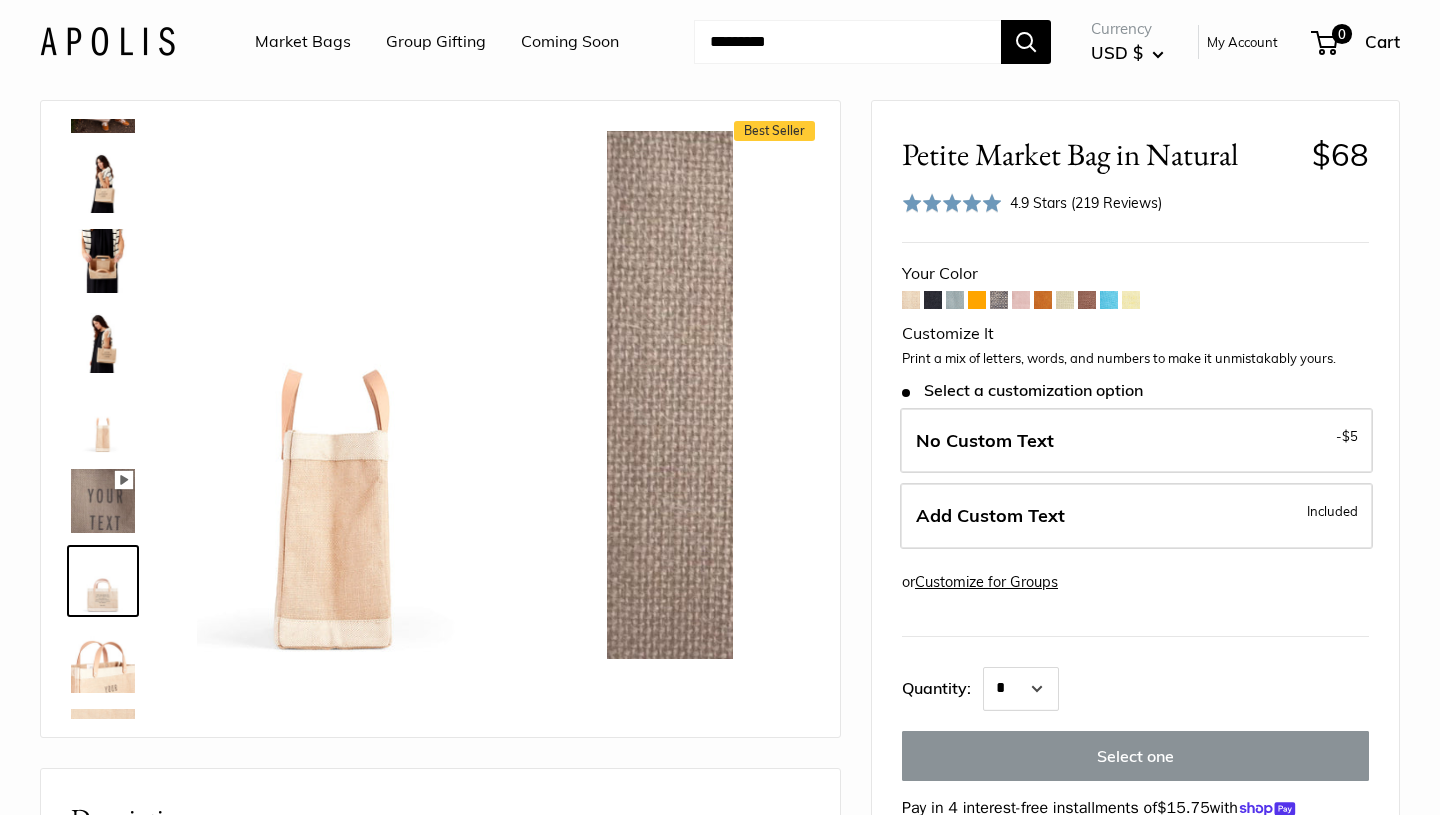 scroll, scrollTop: 724, scrollLeft: 0, axis: vertical 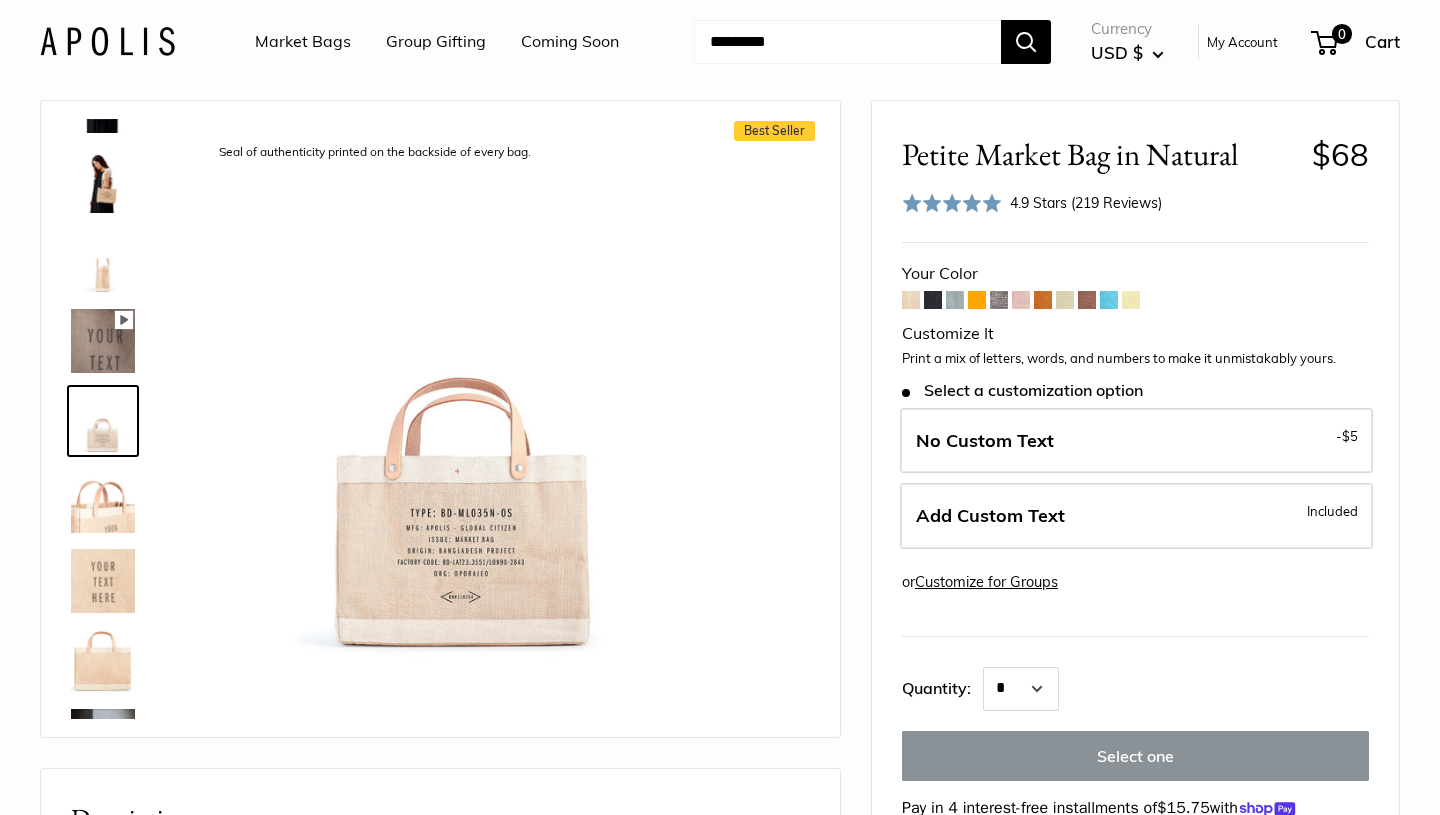 click at bounding box center (103, 661) 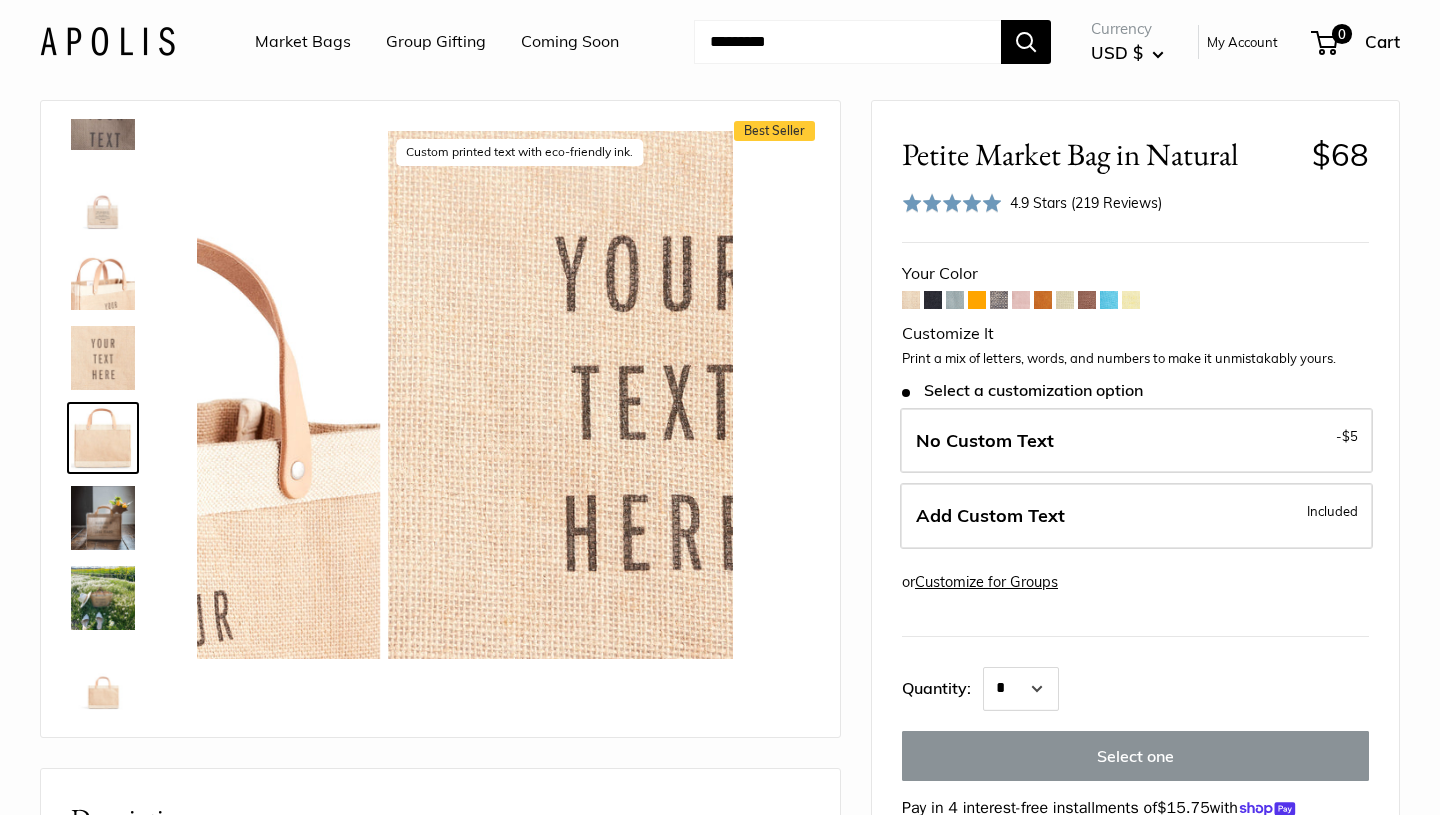 scroll, scrollTop: 950, scrollLeft: 0, axis: vertical 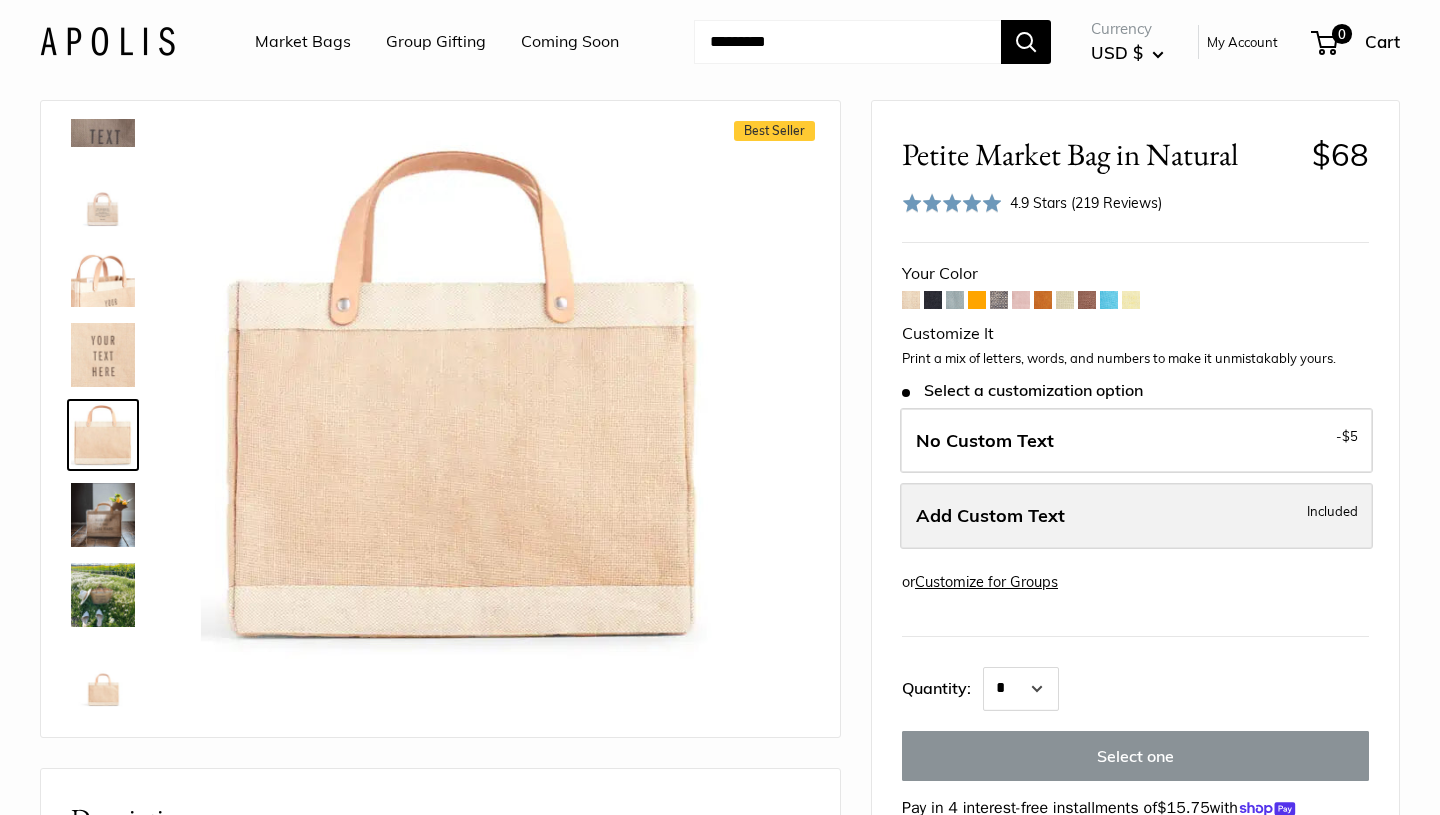 click on "Add Custom Text
Included" at bounding box center [1136, 516] 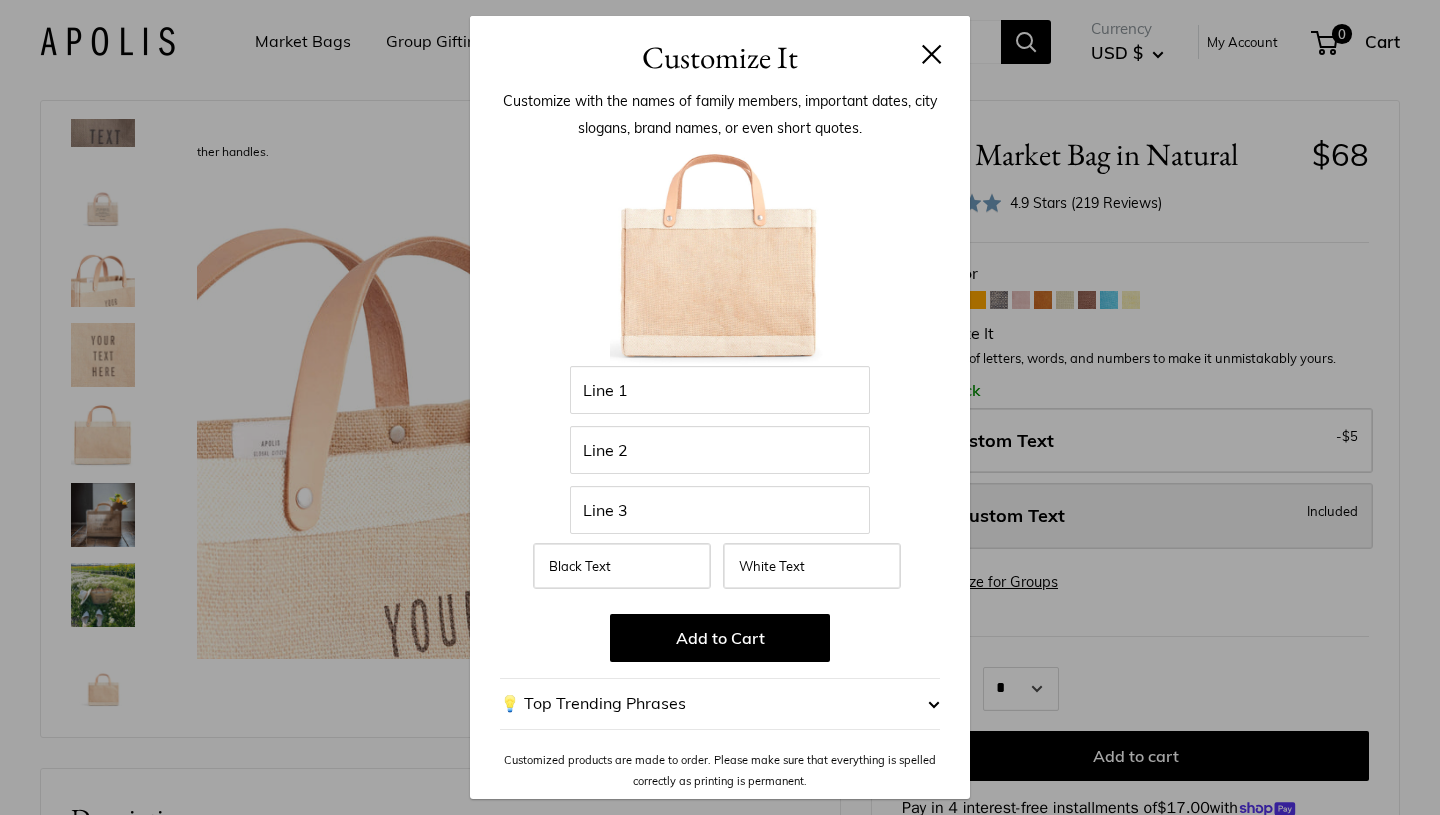 scroll, scrollTop: 0, scrollLeft: 0, axis: both 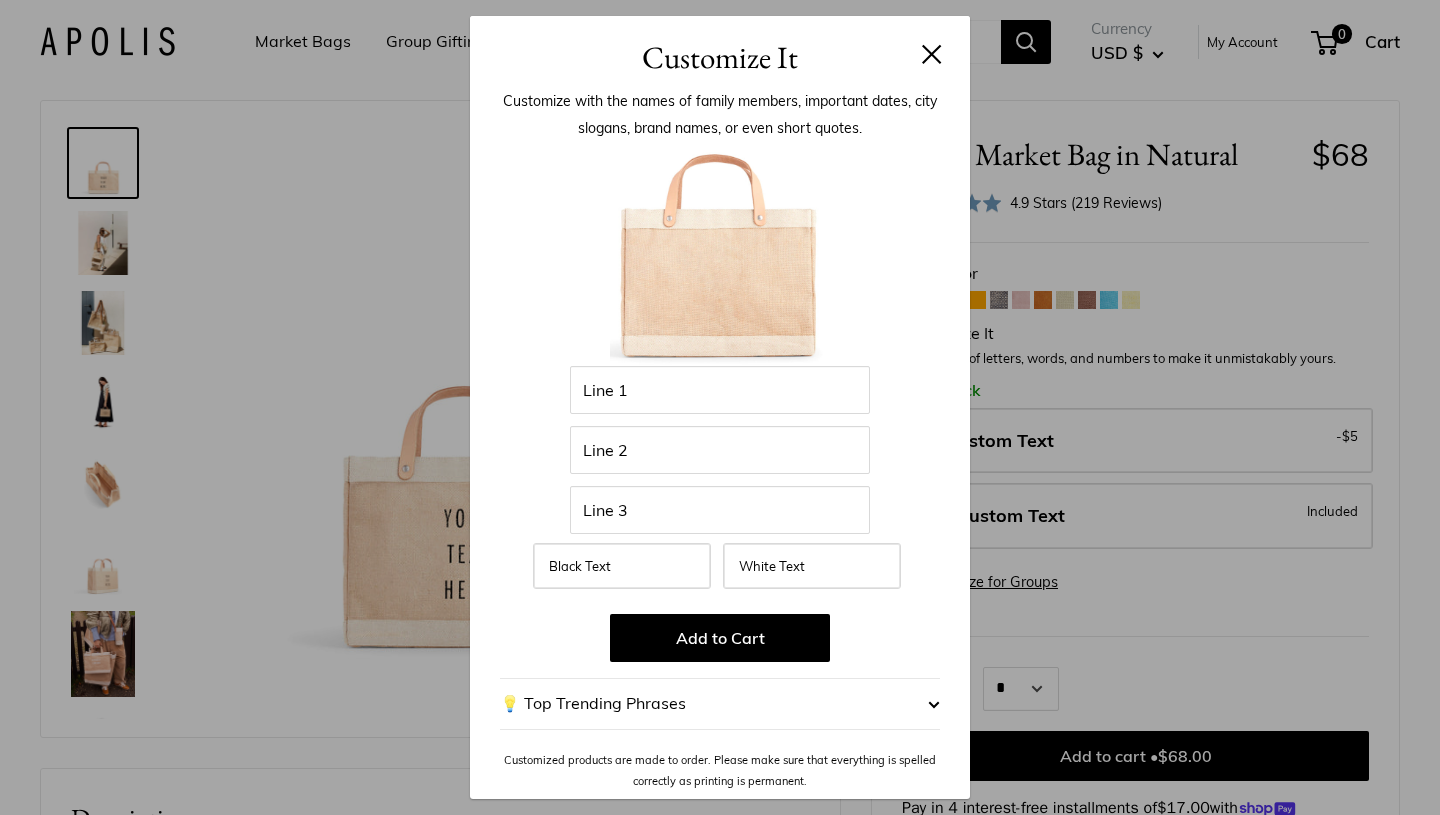 click at bounding box center [932, 54] 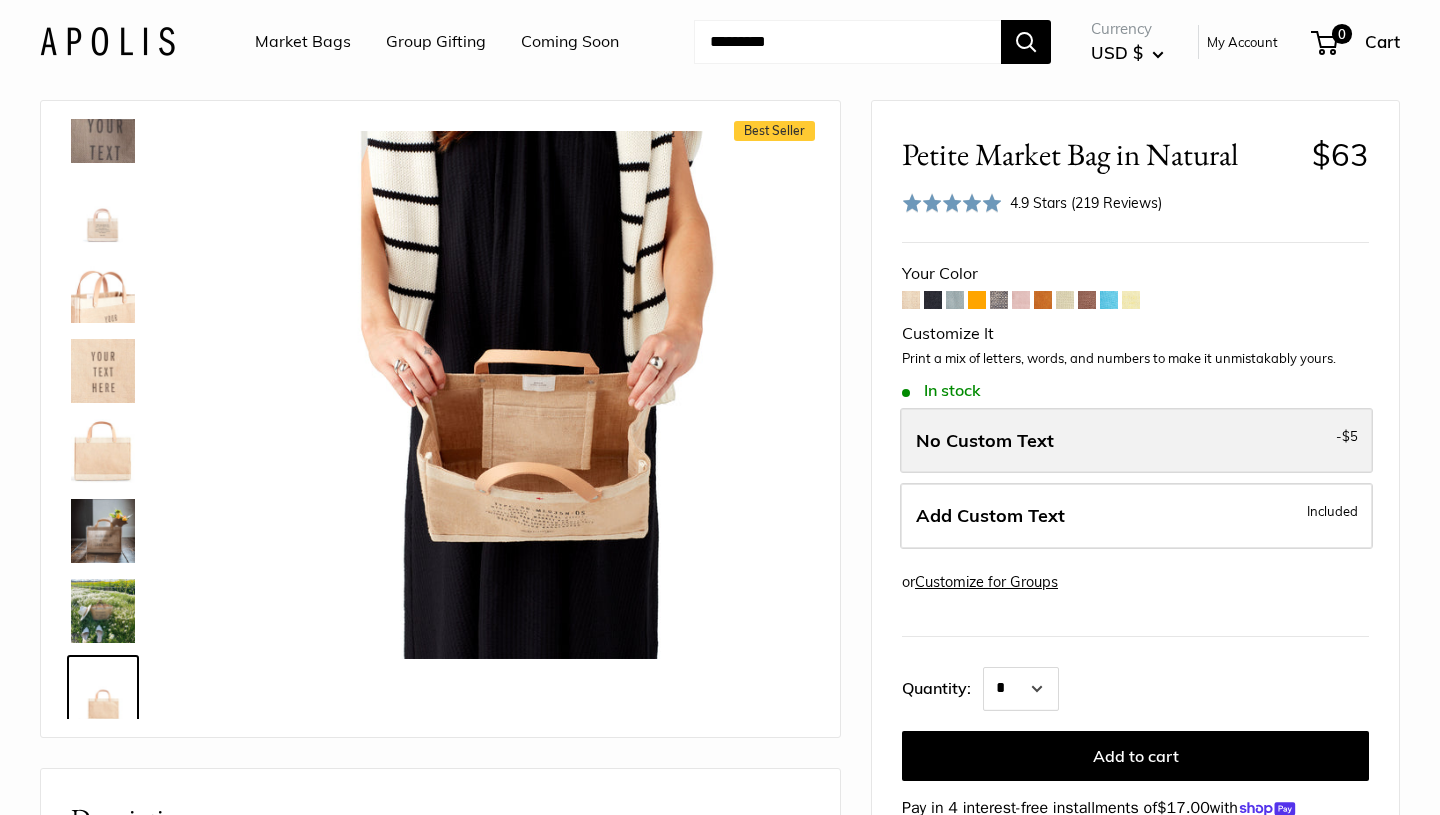 scroll, scrollTop: 950, scrollLeft: 0, axis: vertical 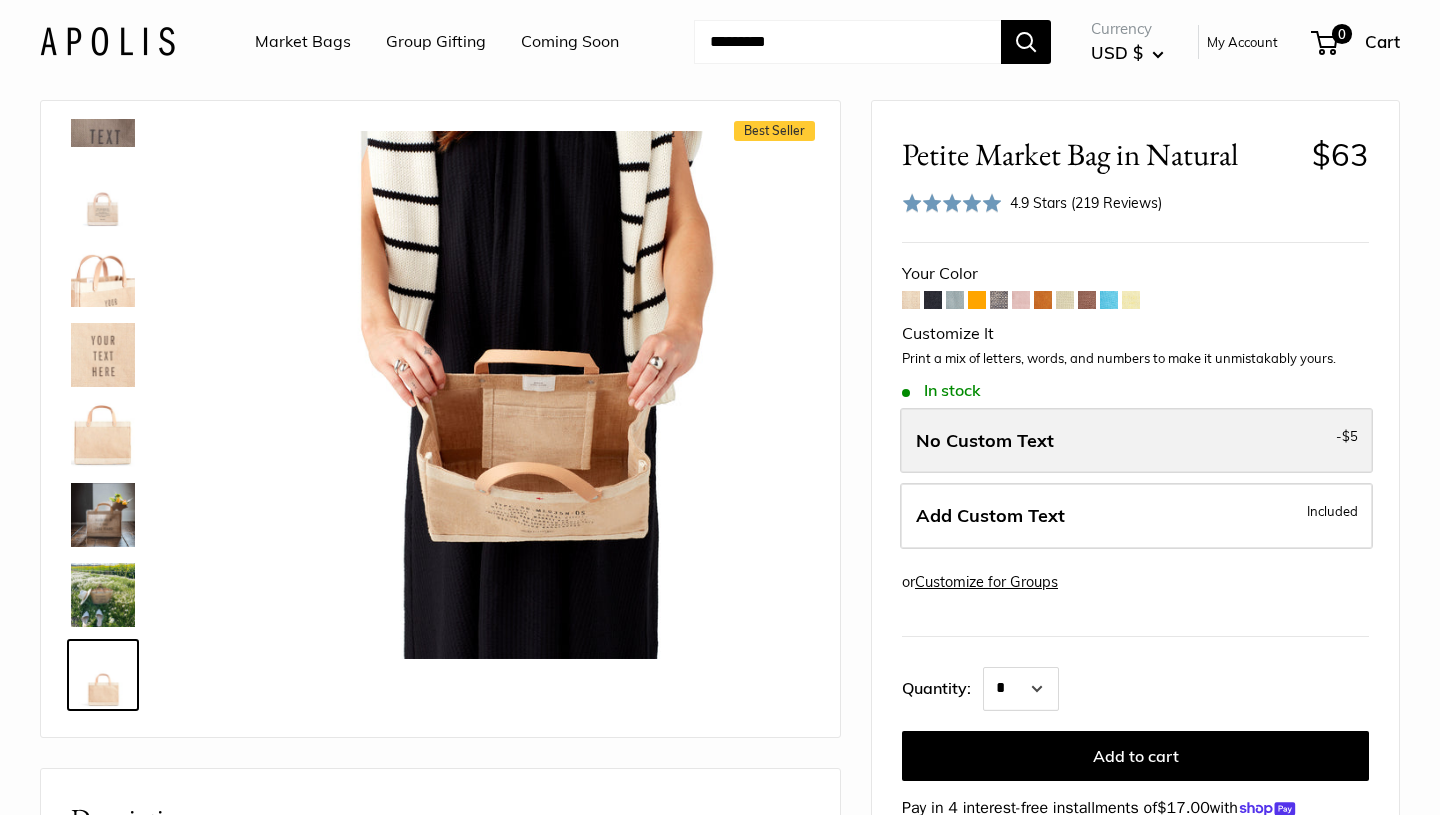 click on "No Custom Text
- $5" at bounding box center [1136, 441] 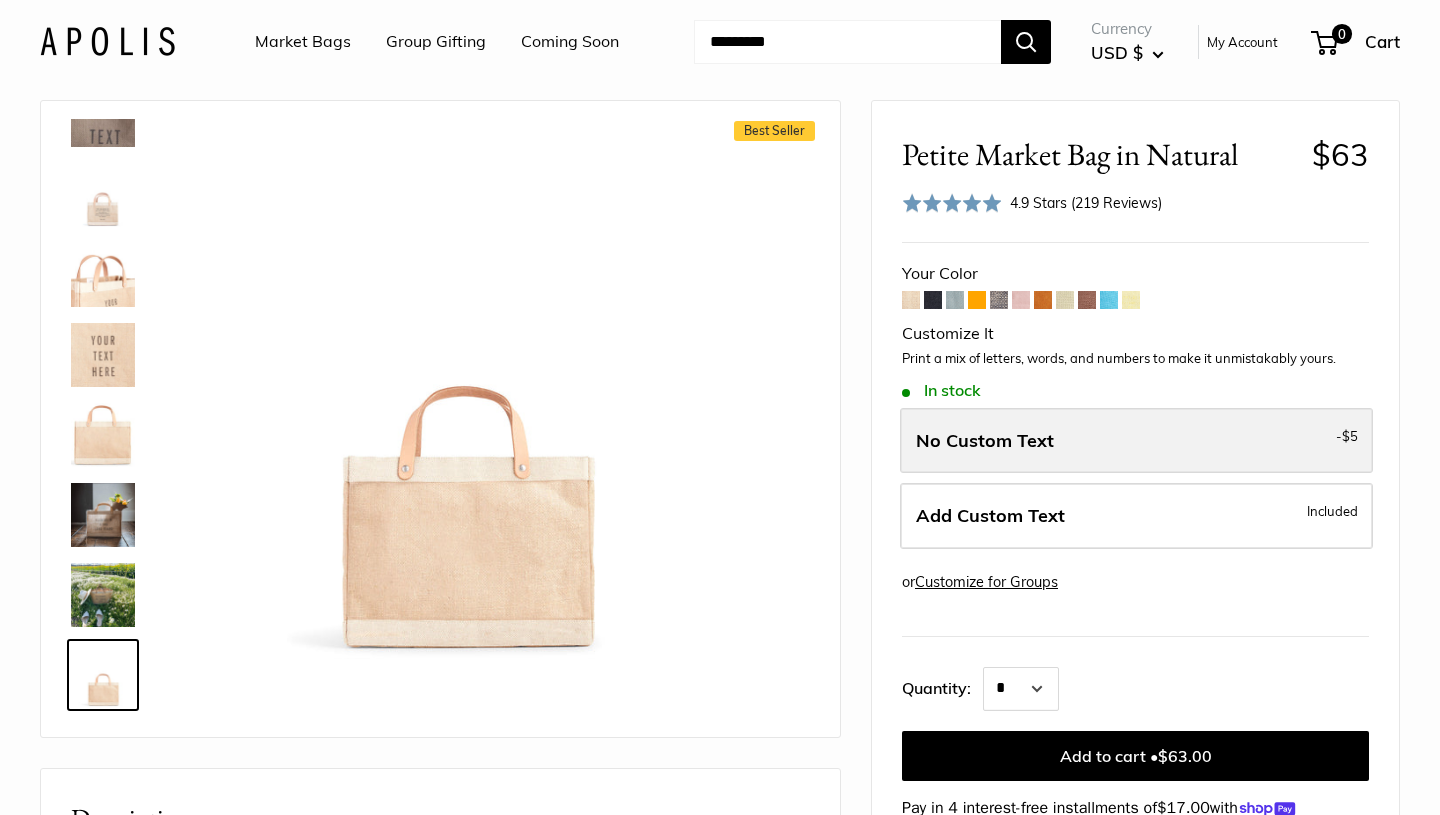 click on "No Custom Text
- $5" at bounding box center [1136, 441] 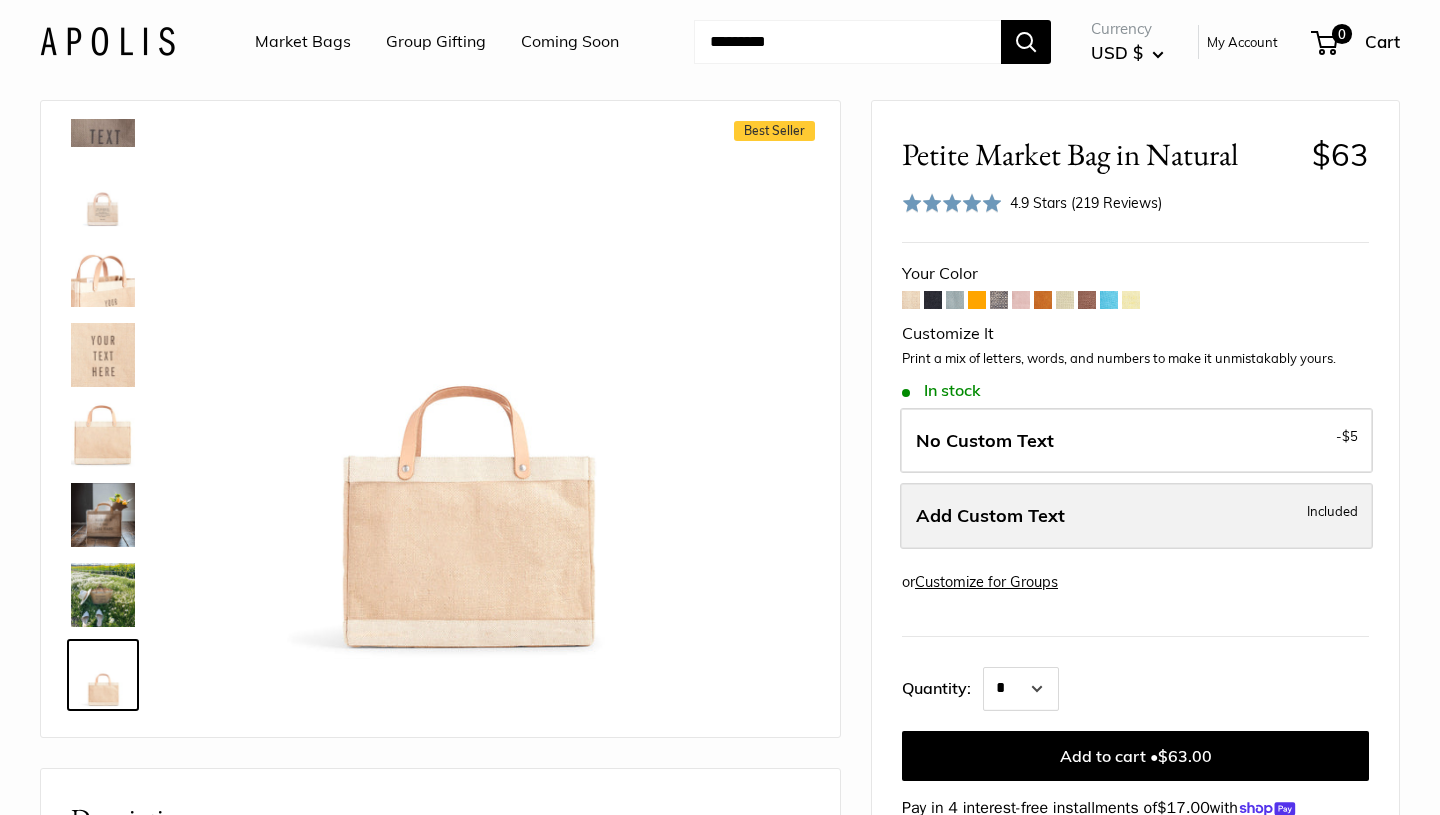 click on "Add Custom Text
Included" at bounding box center [1136, 516] 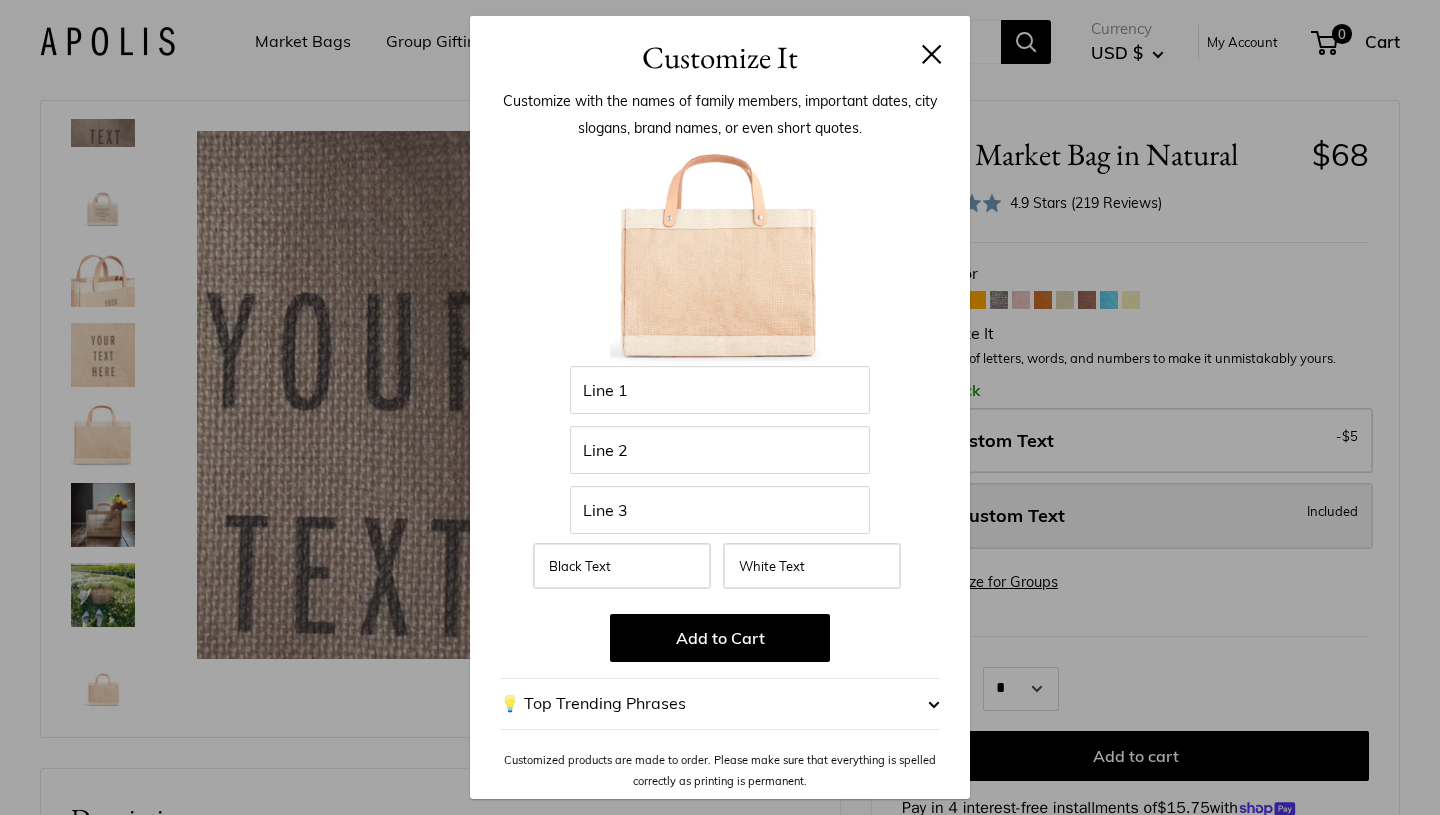 scroll, scrollTop: 0, scrollLeft: 0, axis: both 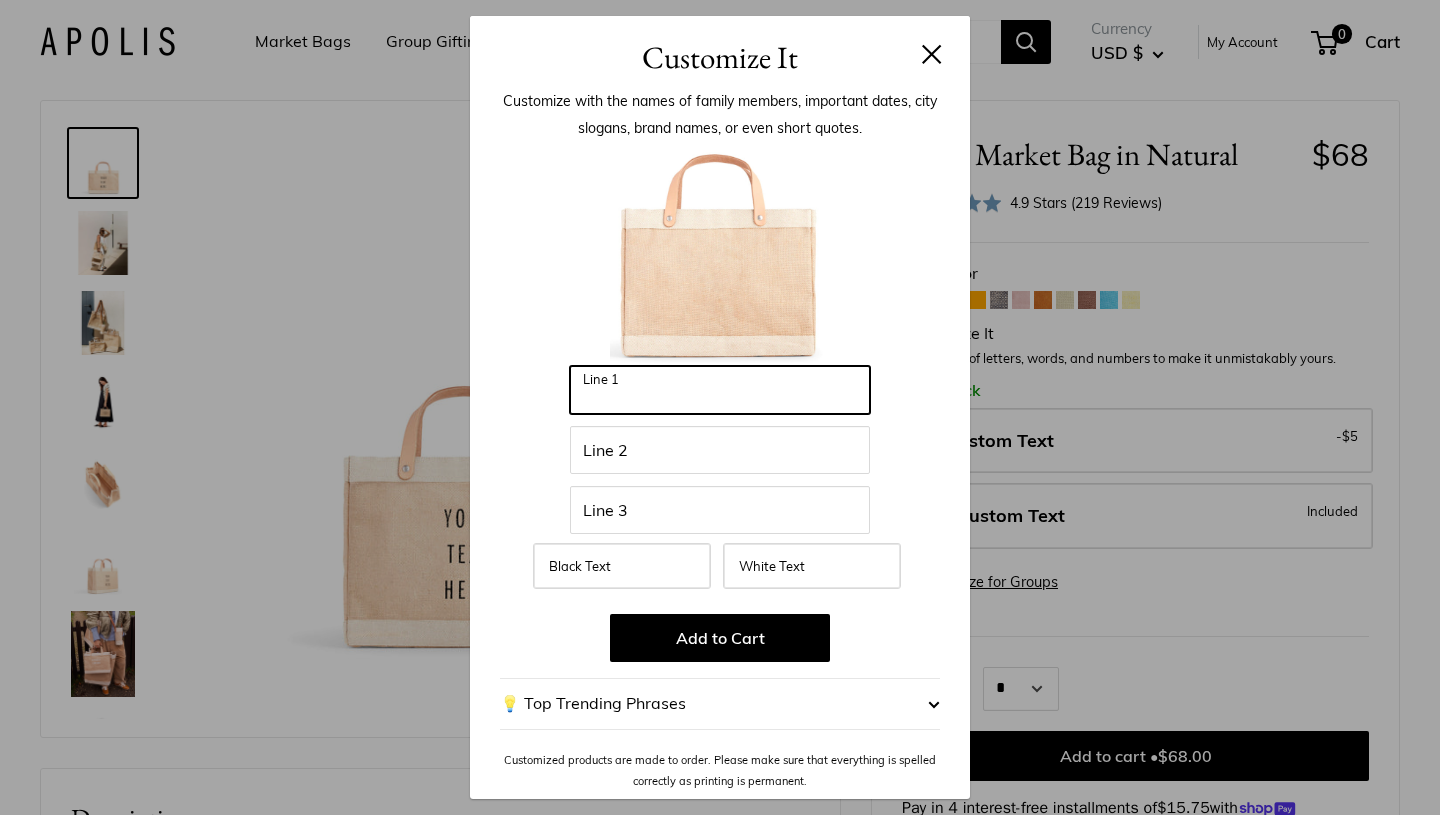 click on "Line 1" at bounding box center [720, 390] 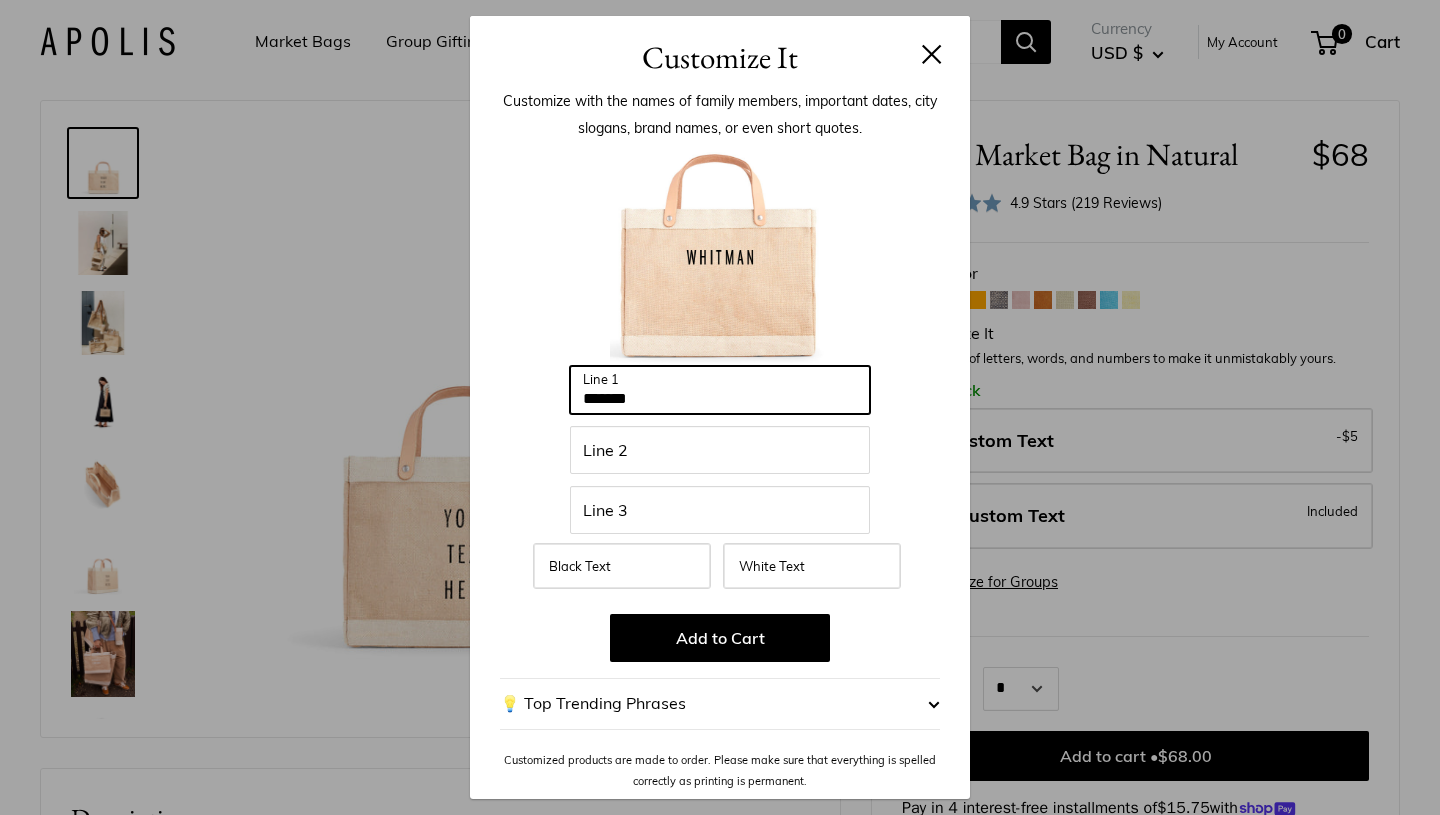type on "*******" 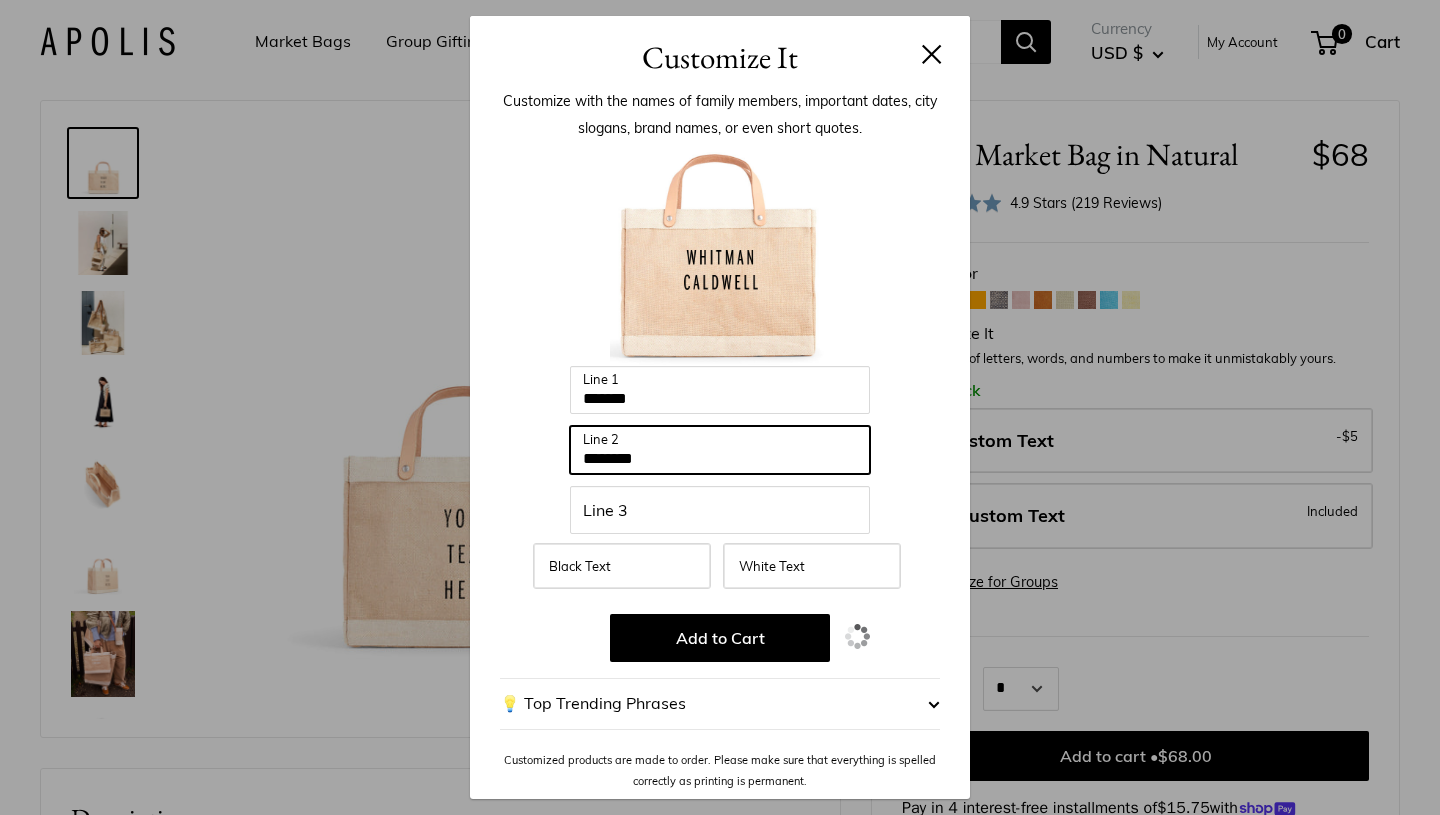 type on "********" 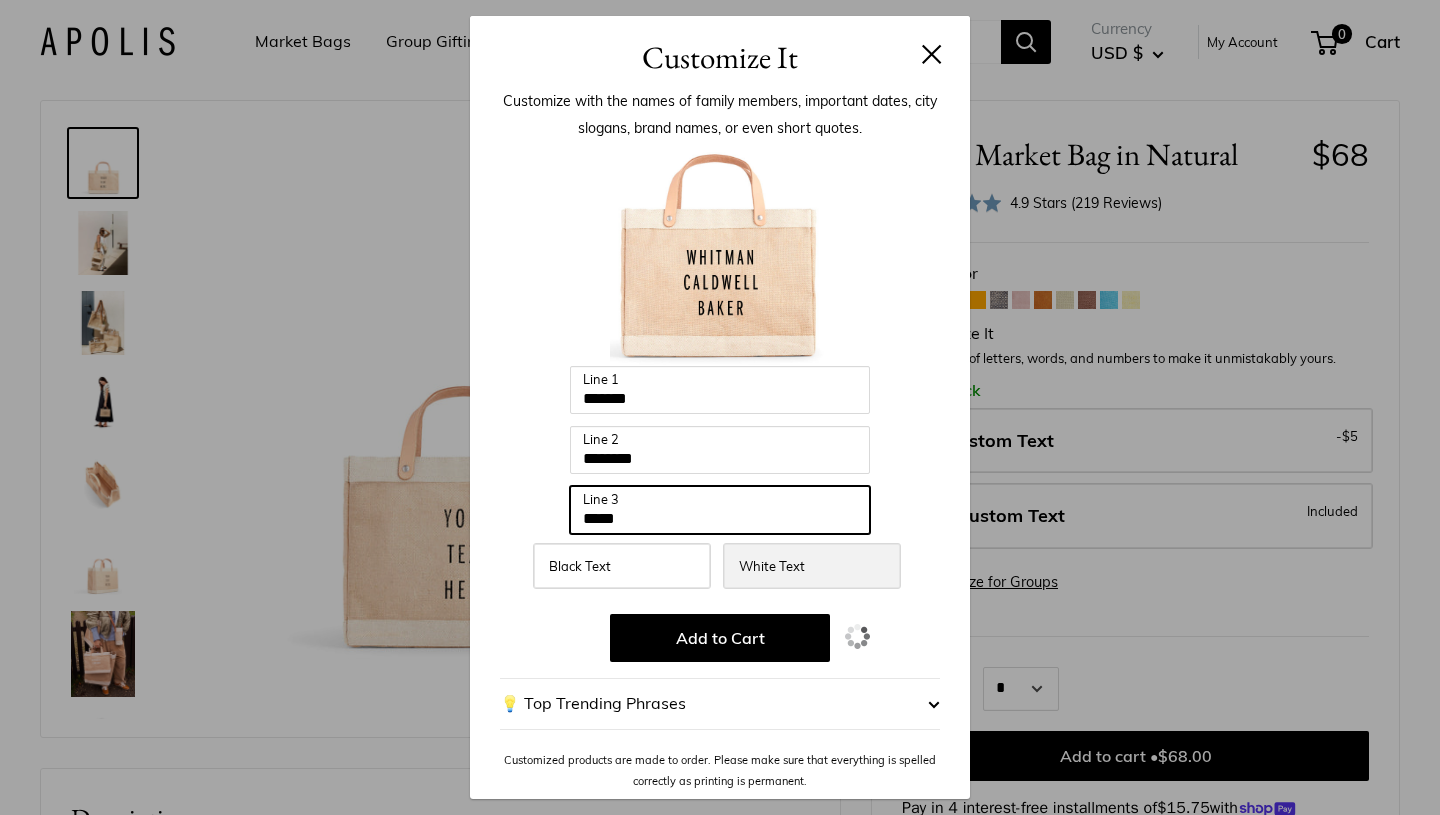 type on "*****" 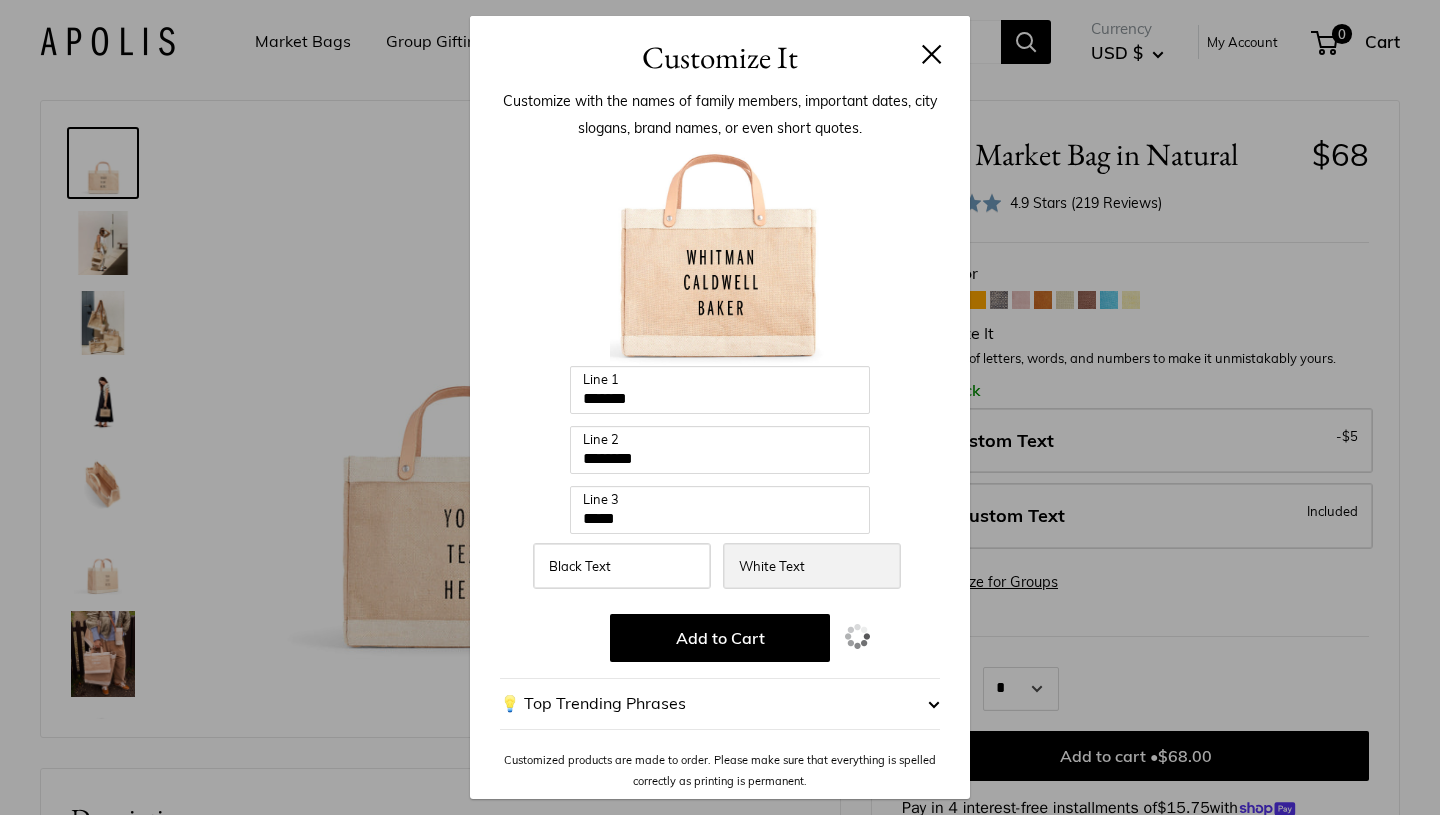 click on "White Text" at bounding box center (772, 566) 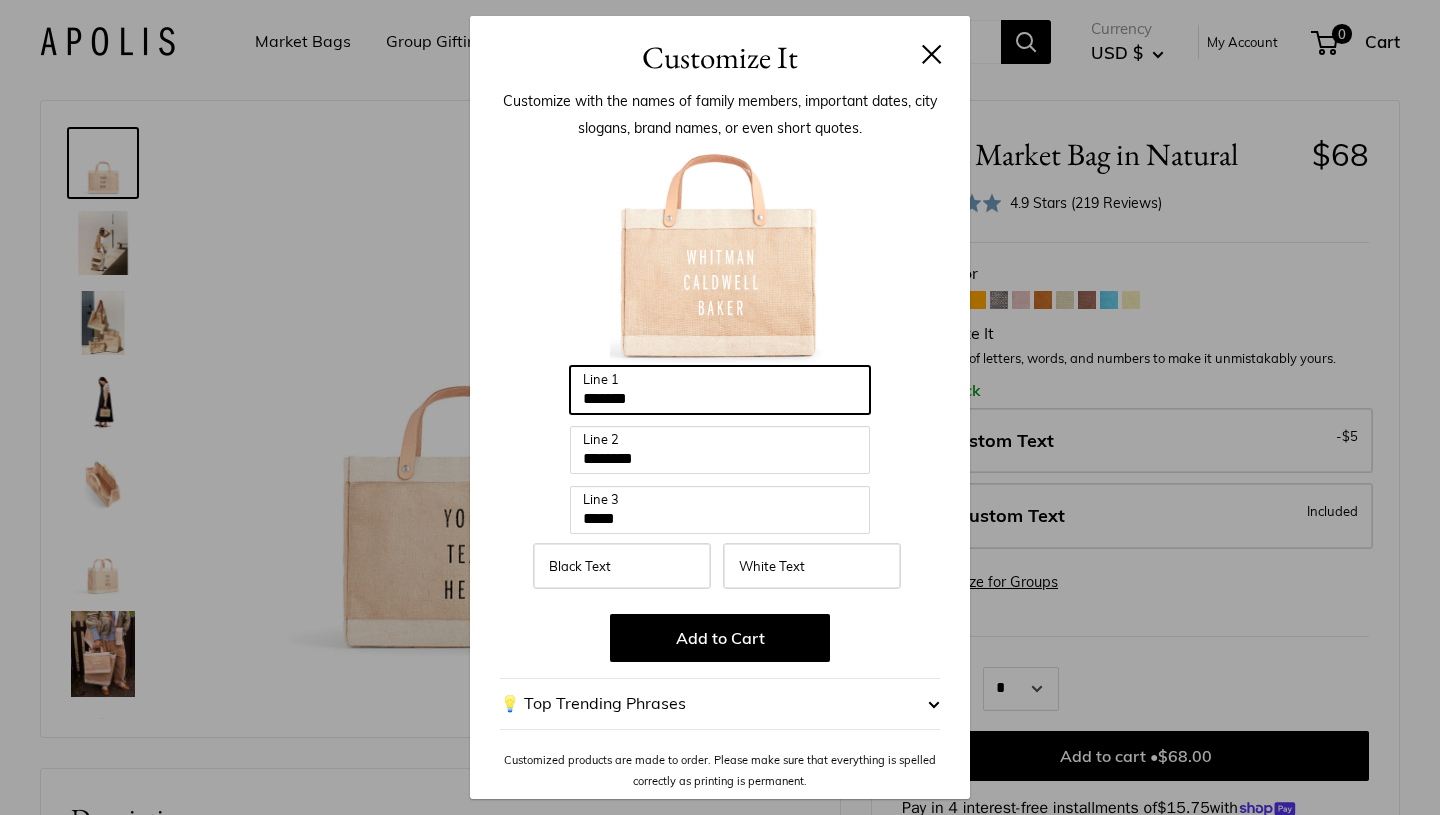 click on "*******" at bounding box center (720, 390) 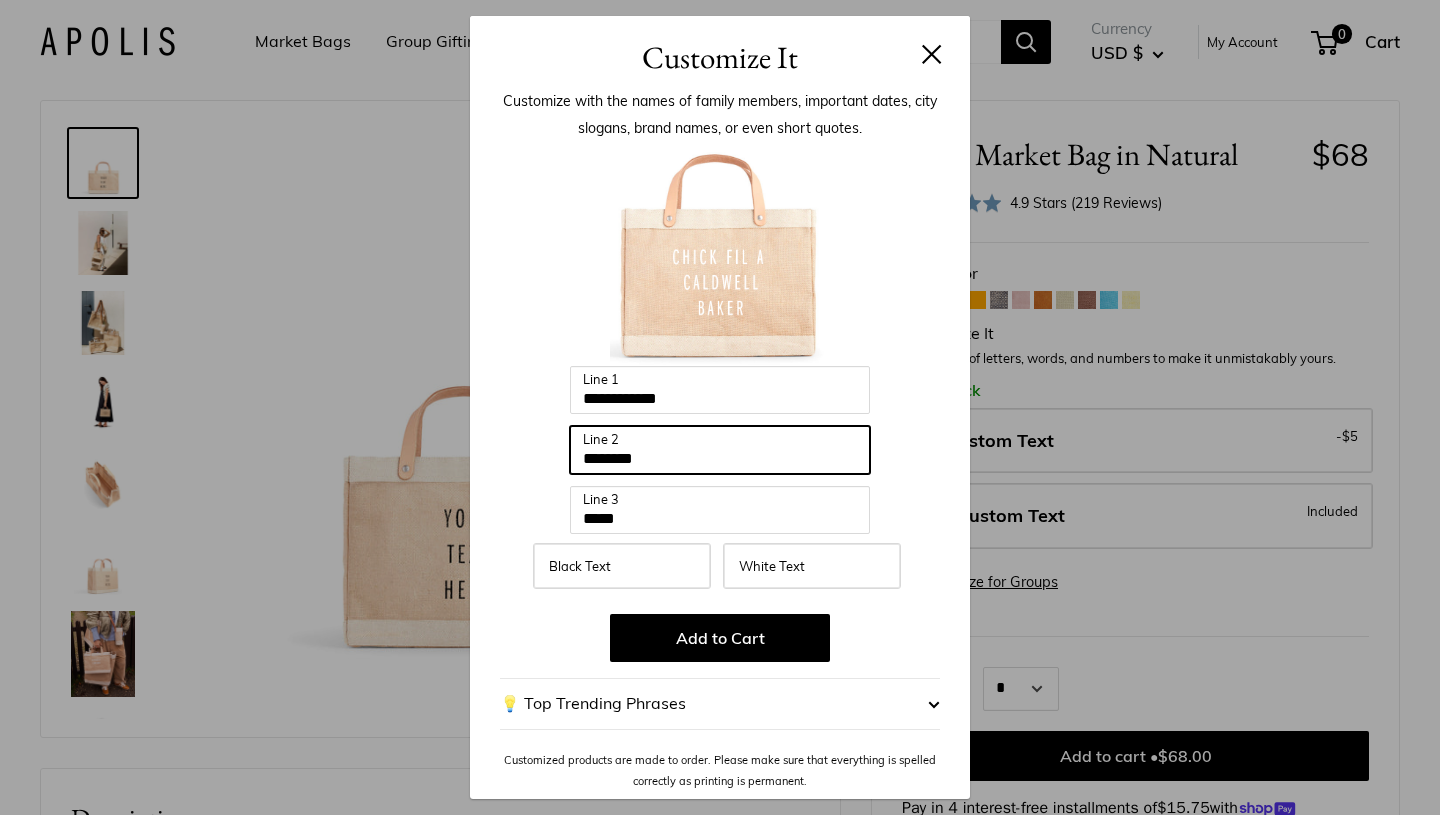 click on "********" at bounding box center [720, 450] 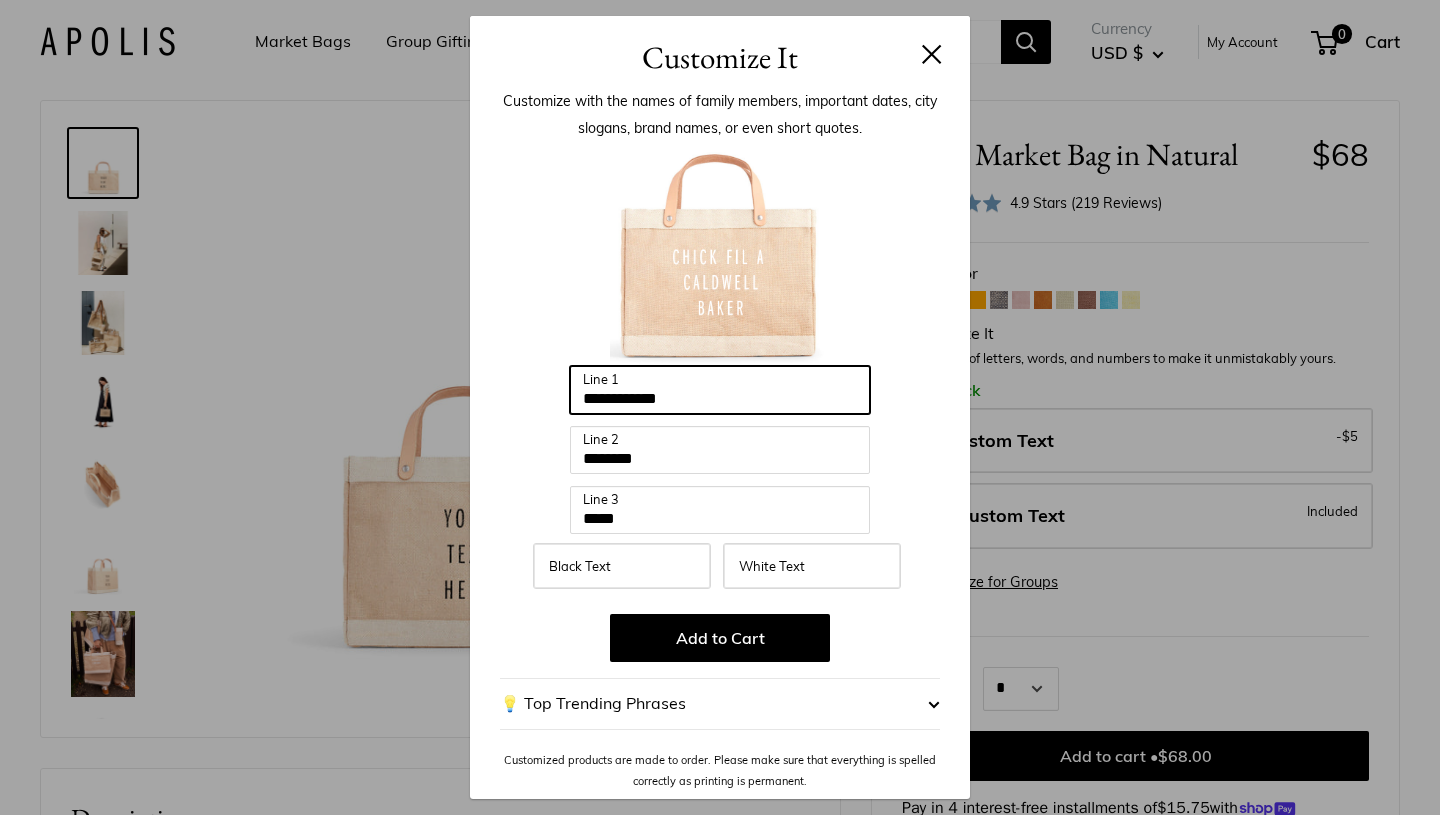 click on "**********" at bounding box center (720, 390) 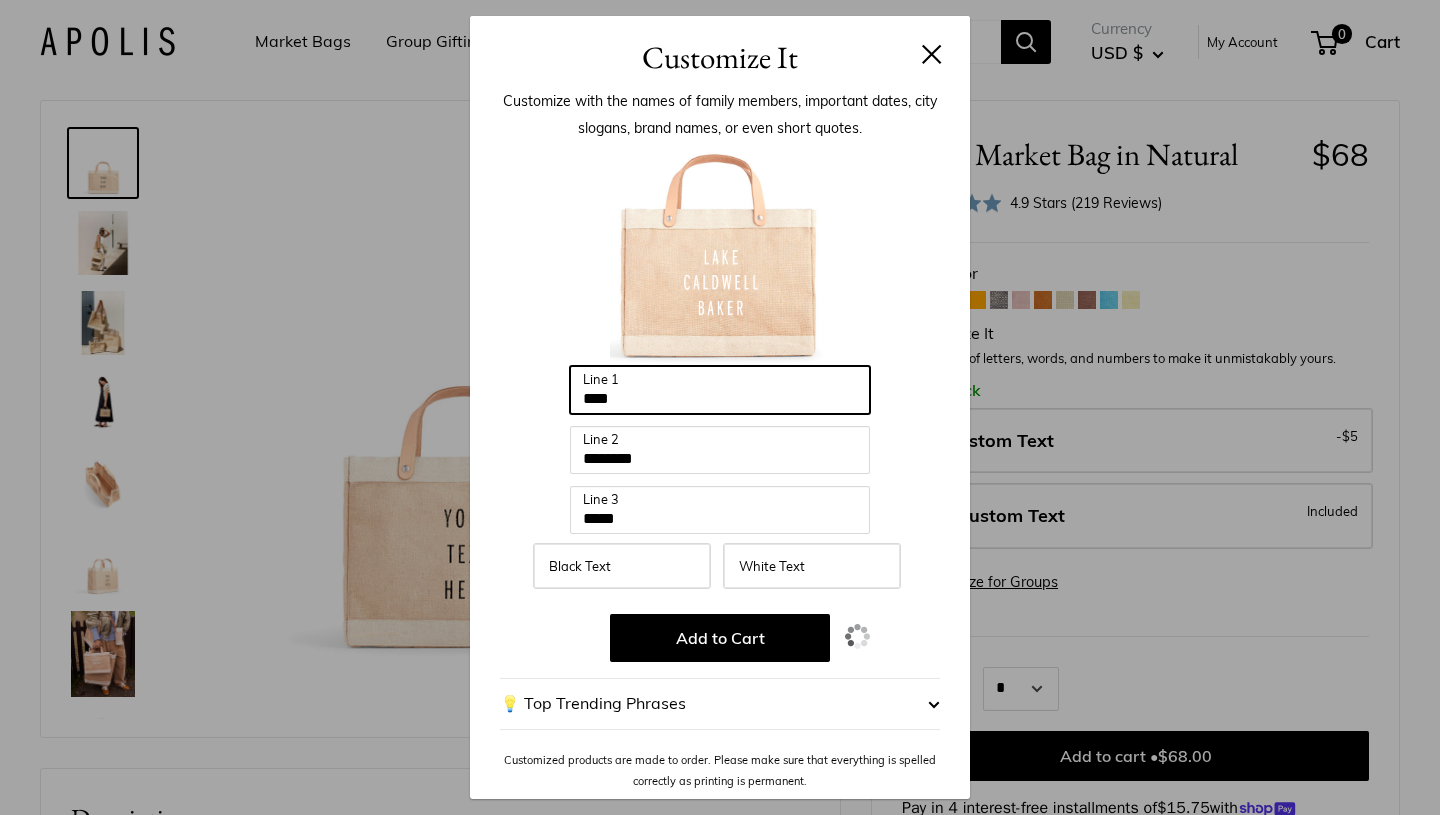 type on "****" 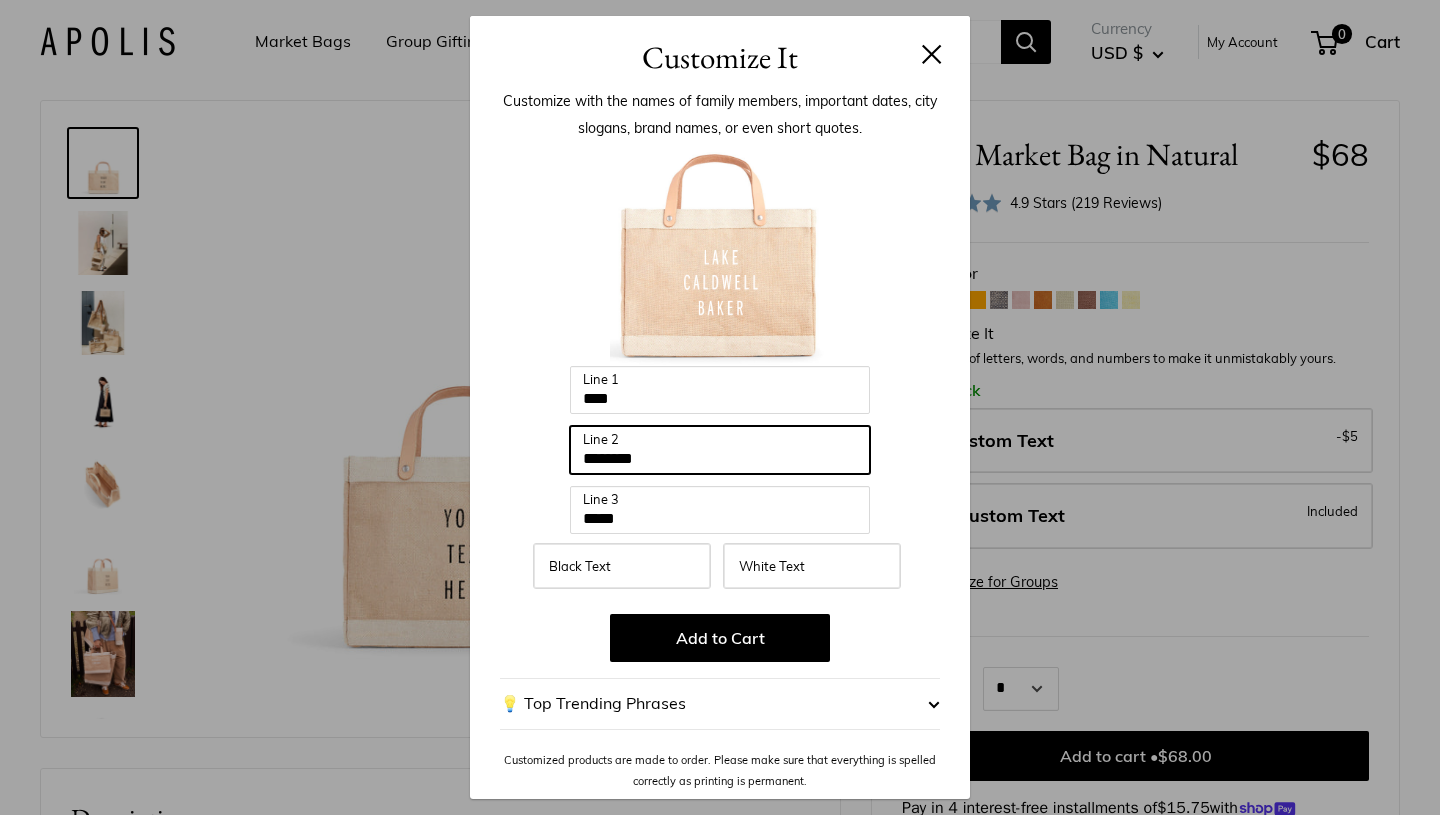 click on "********" at bounding box center [720, 450] 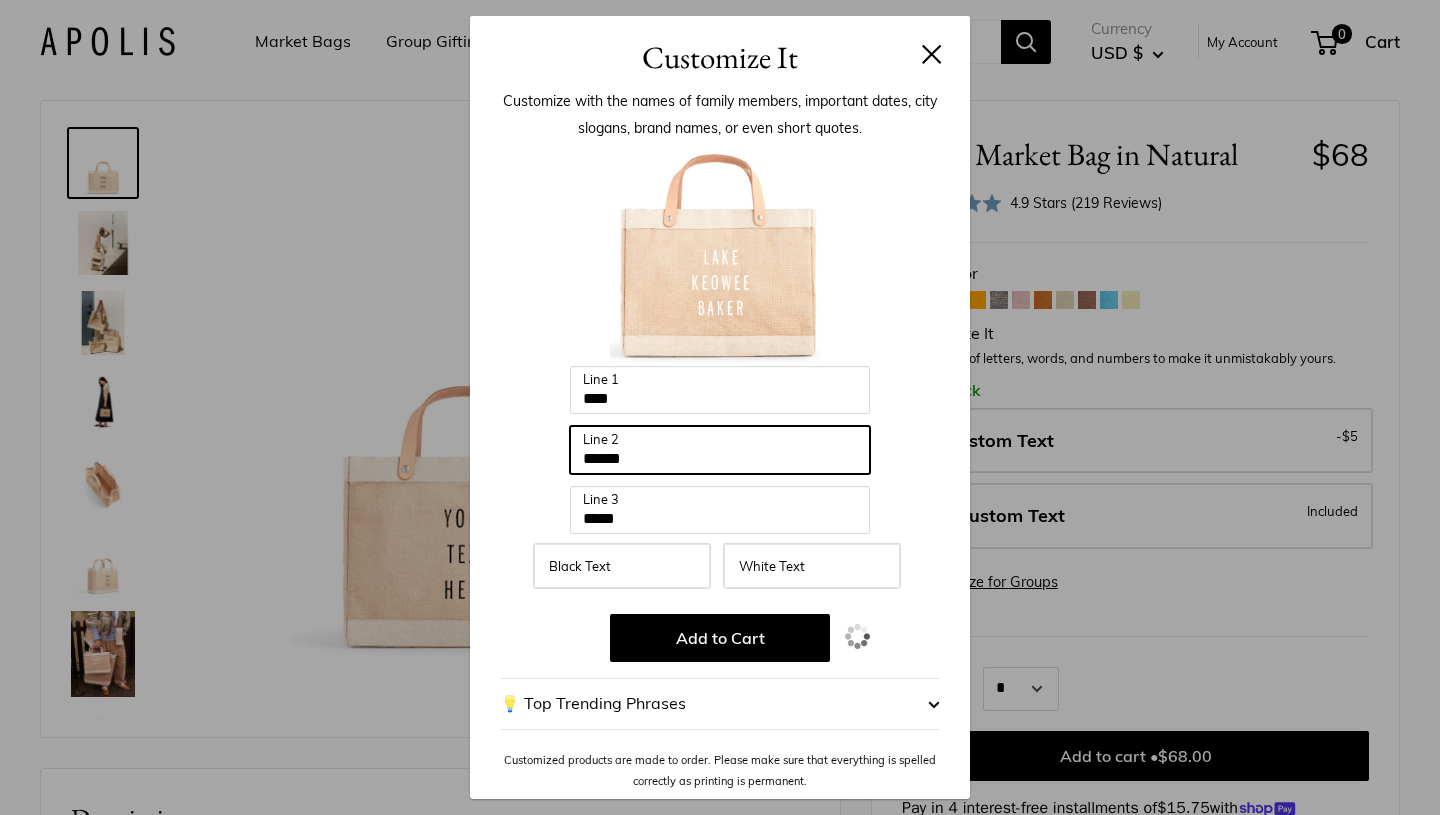 type on "******" 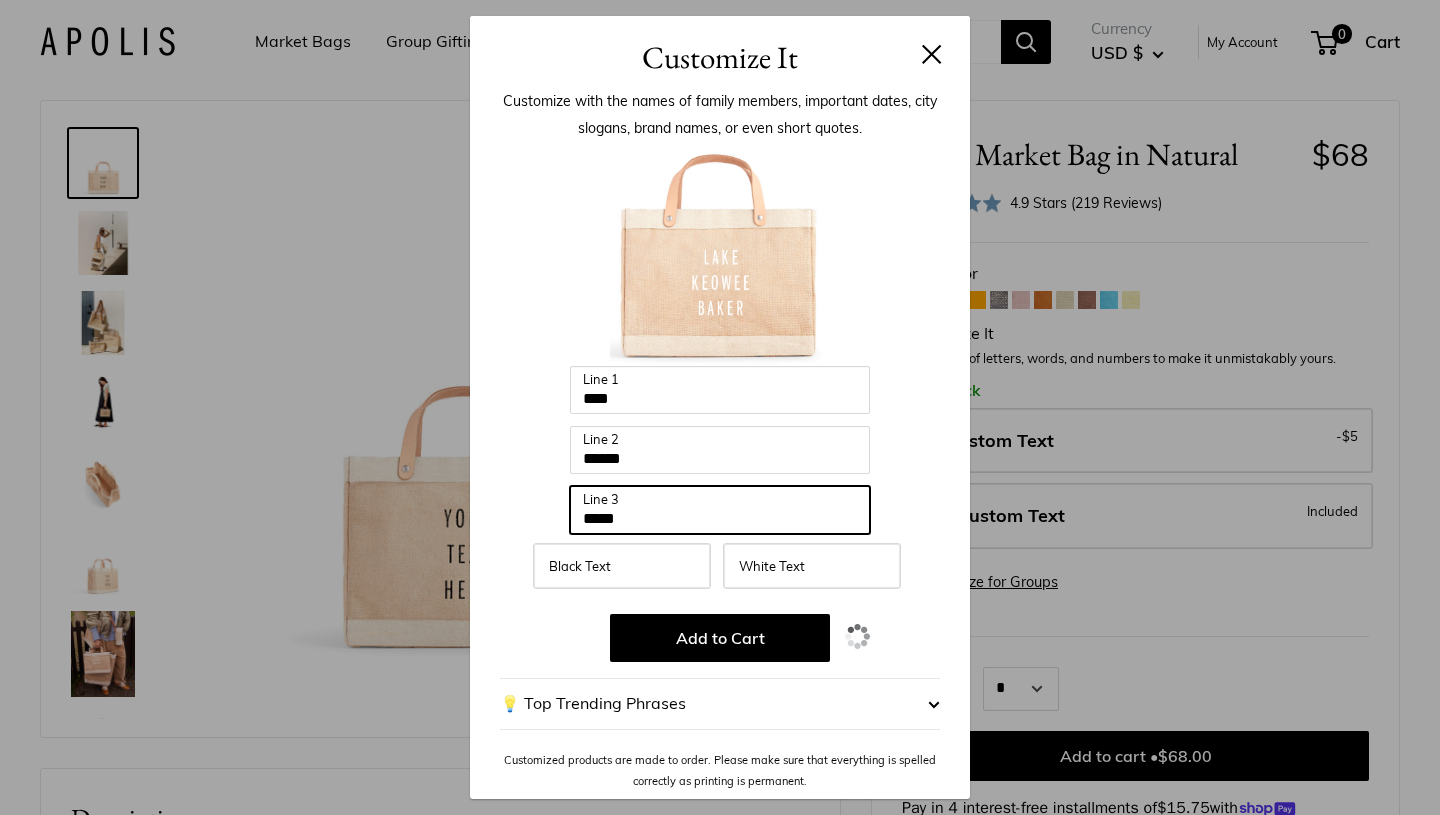 click on "*****" at bounding box center [720, 510] 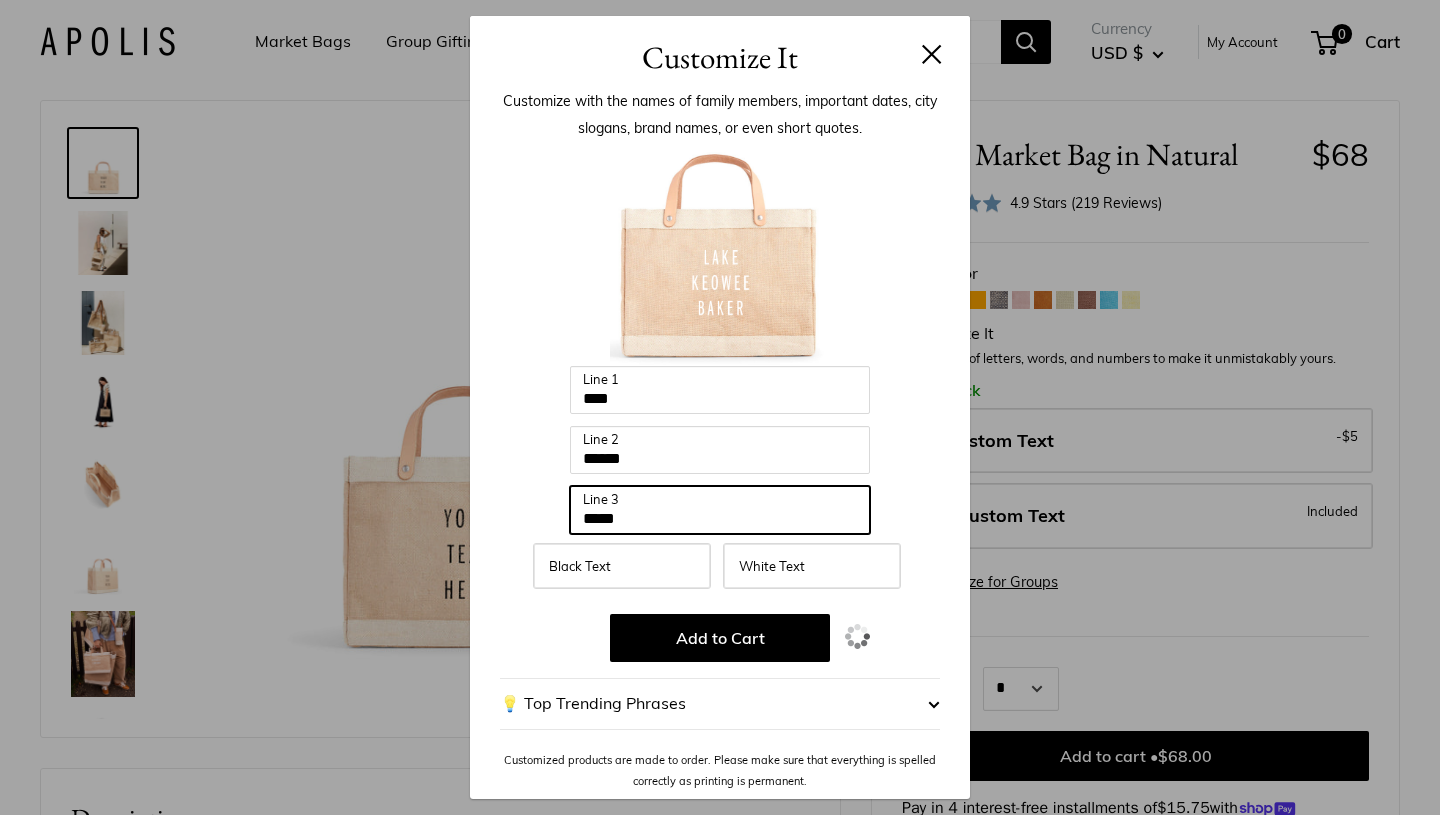 click on "*****" at bounding box center (720, 510) 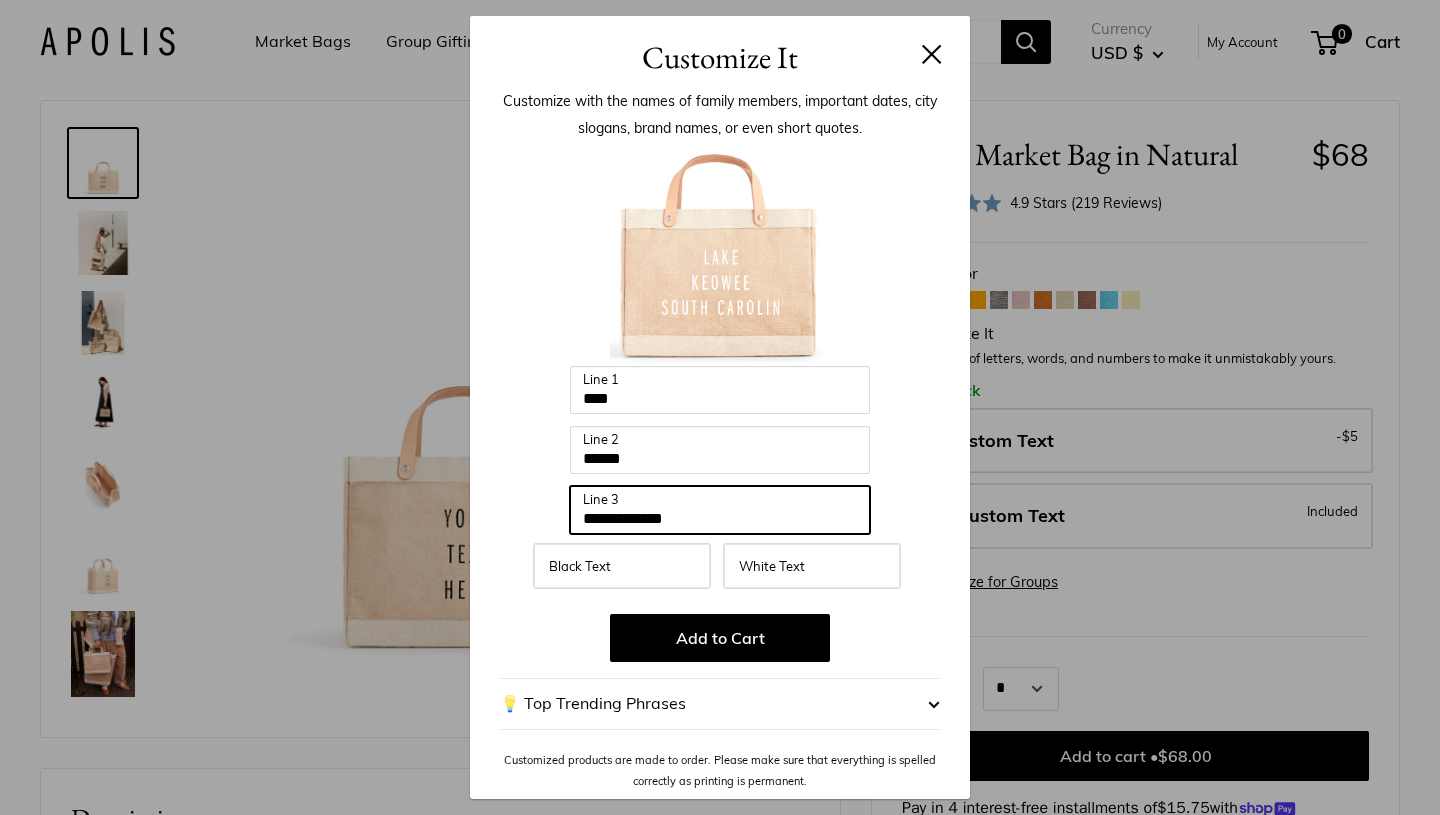 click on "**********" at bounding box center [720, 510] 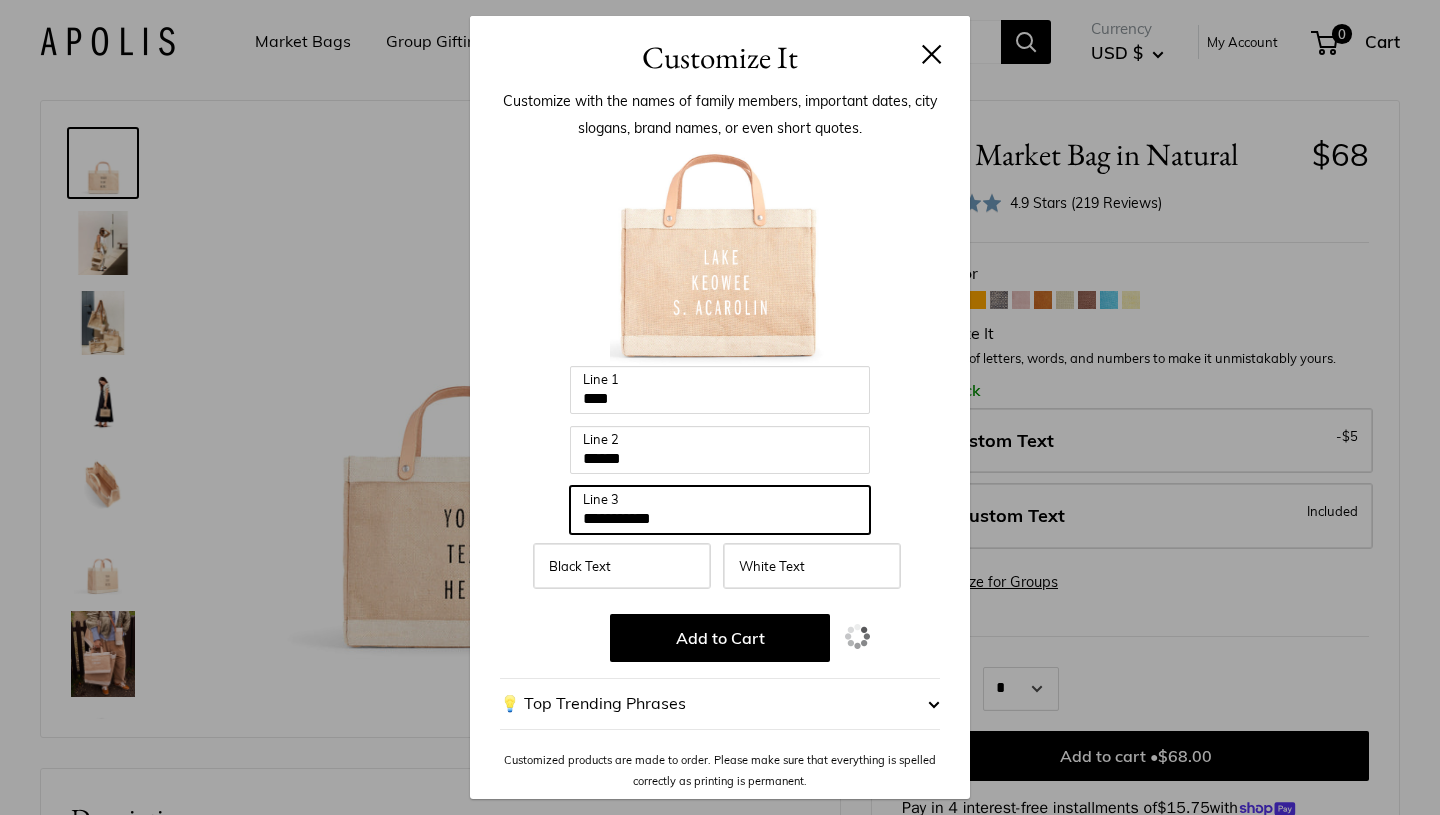 click on "**********" at bounding box center [720, 510] 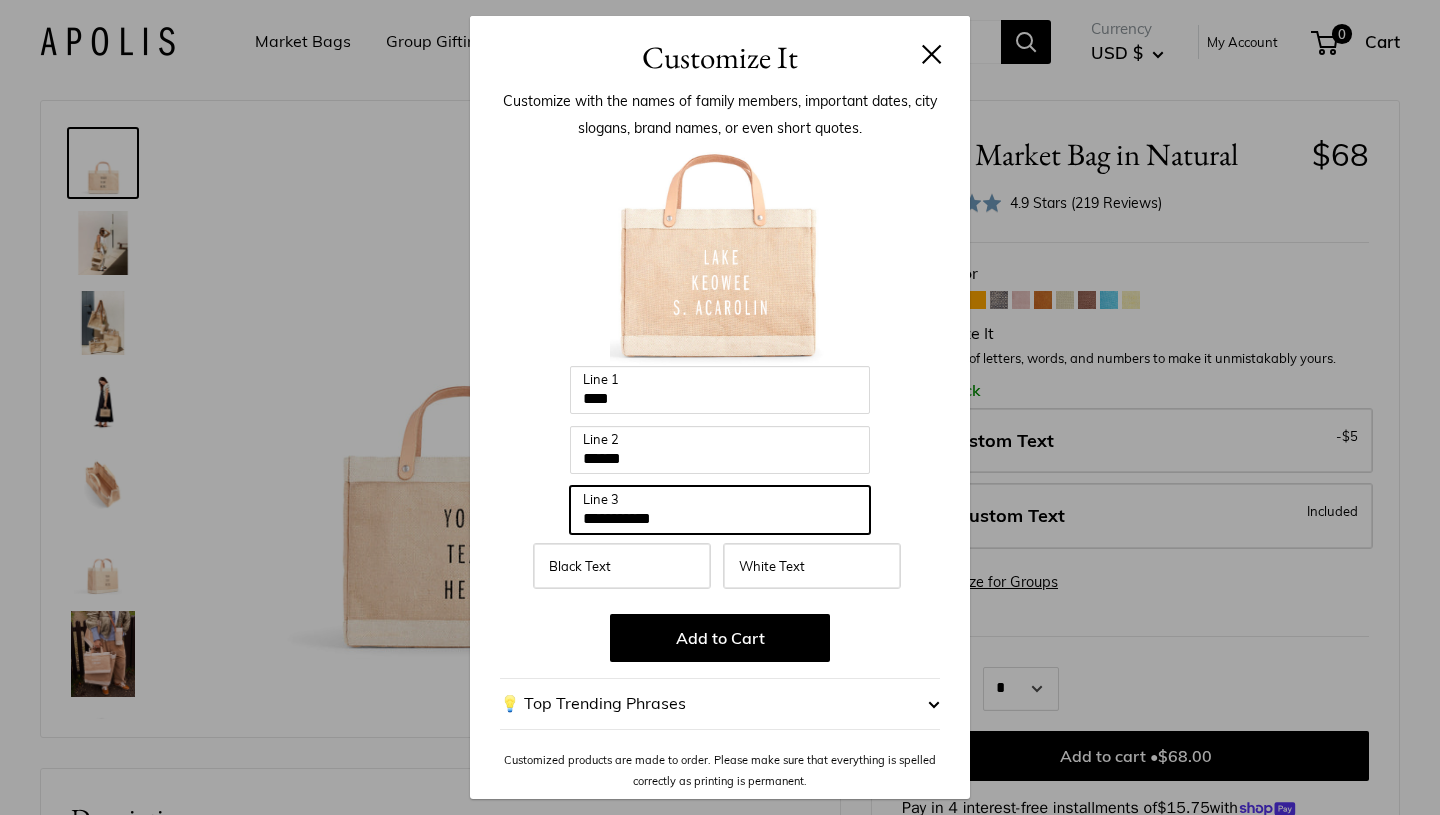 click on "**********" at bounding box center (720, 510) 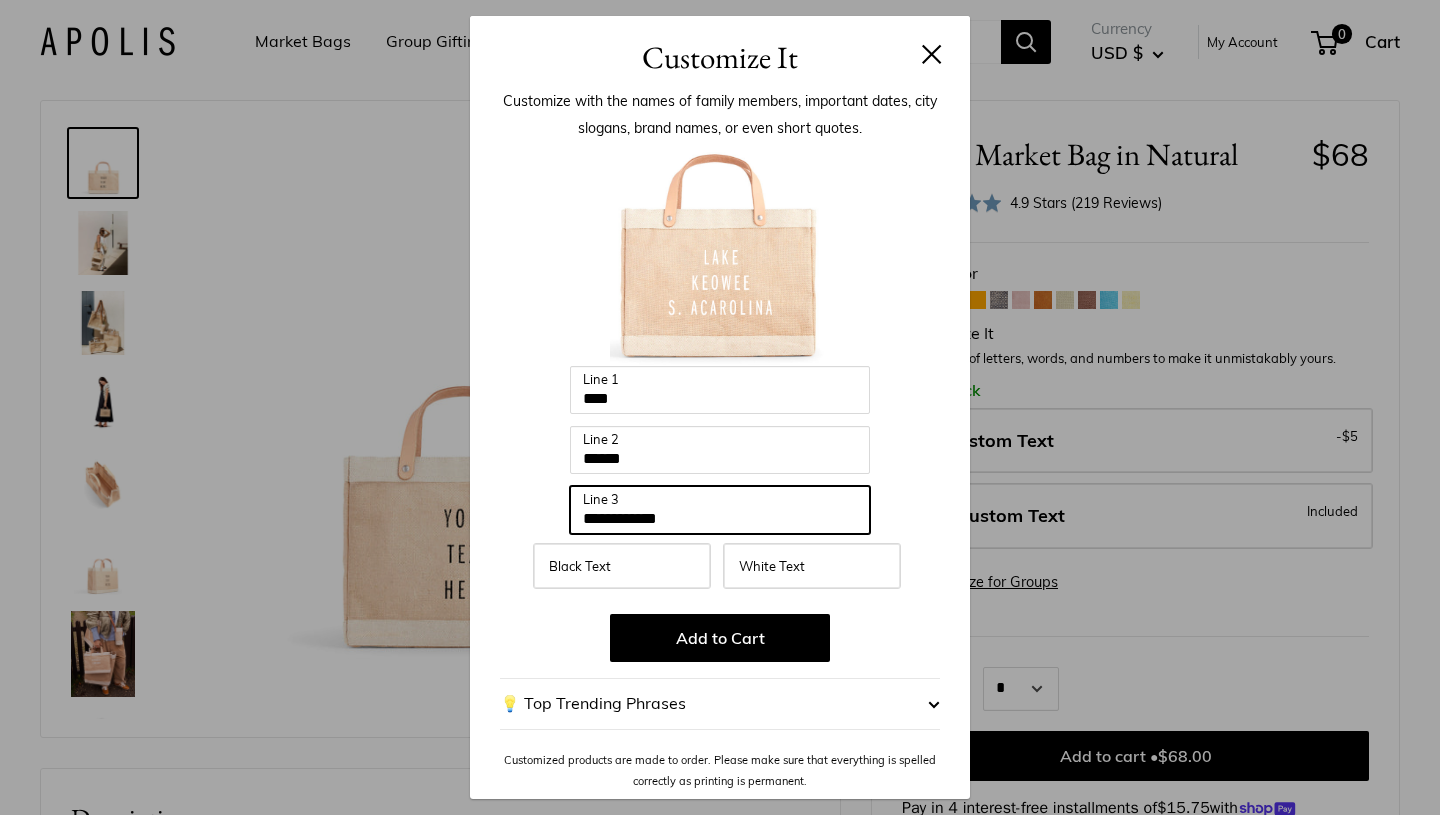 click on "**********" at bounding box center [720, 510] 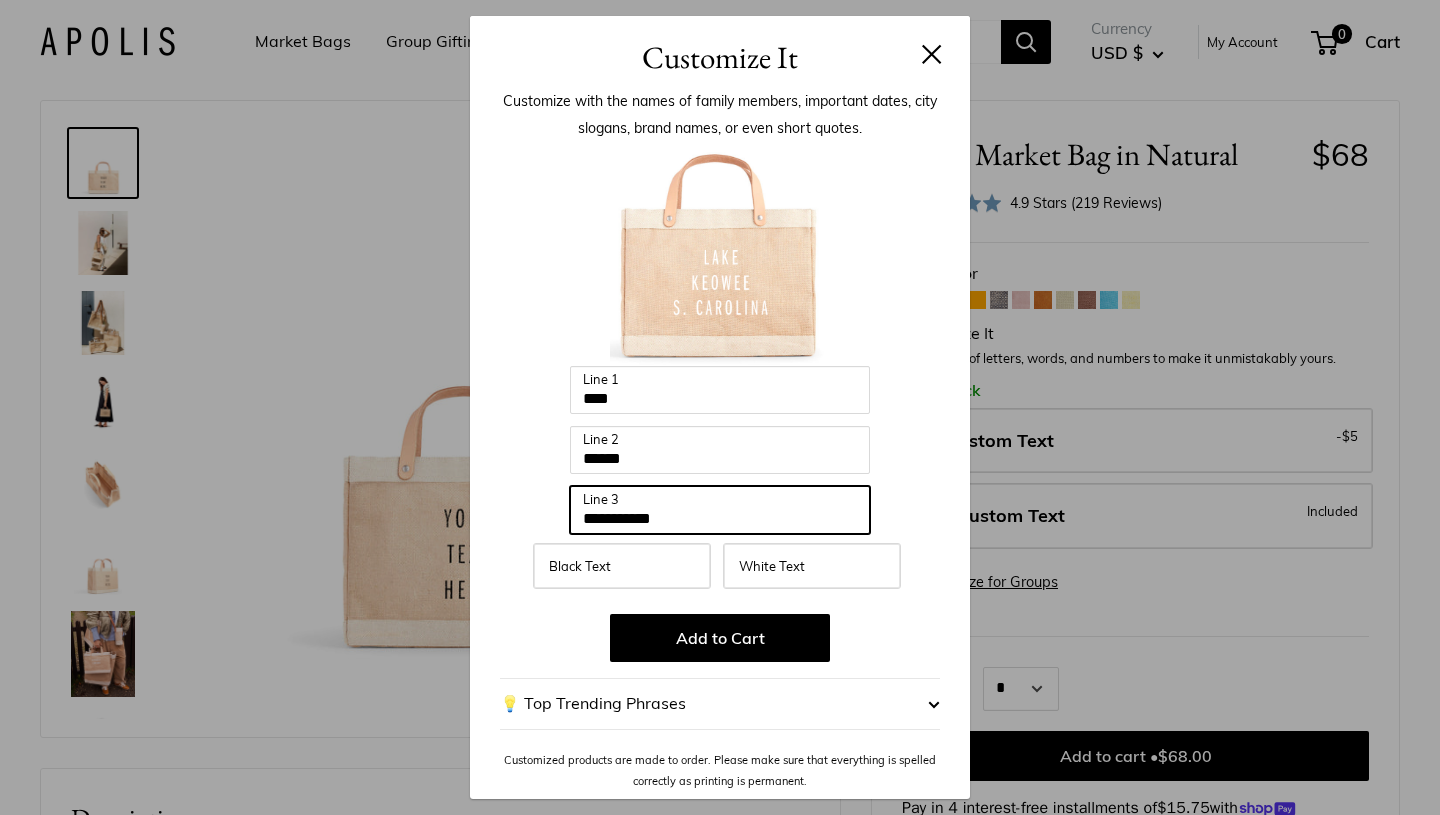 click on "**********" at bounding box center (720, 510) 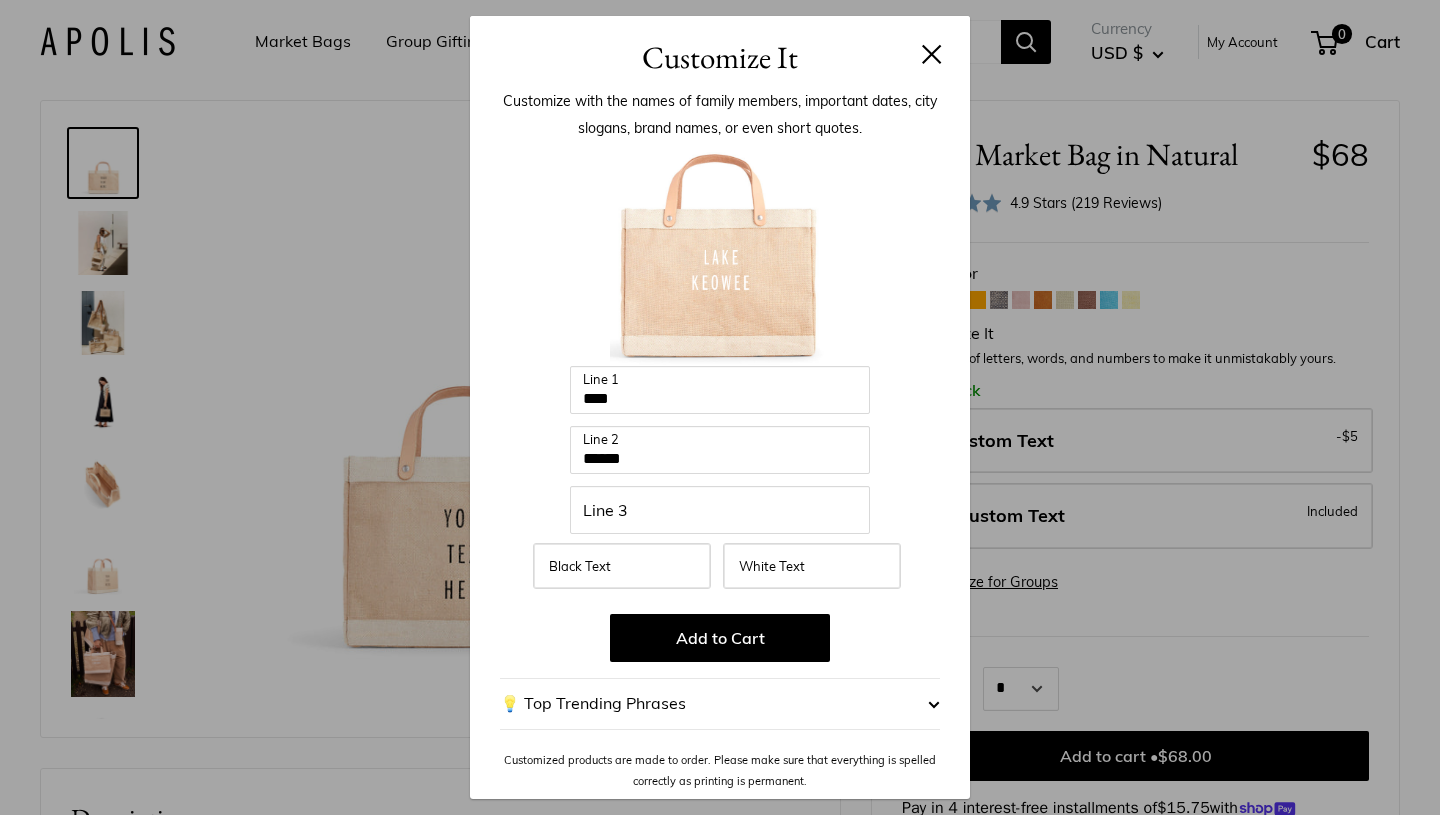 click on "Enter 39 letters
****
Line 1
******
Line 2
Line 3
Black Text
White Text
Add to Cart
💡 Top Trending Phrases
Looking for inspiration? Select one of these:" at bounding box center [720, 468] 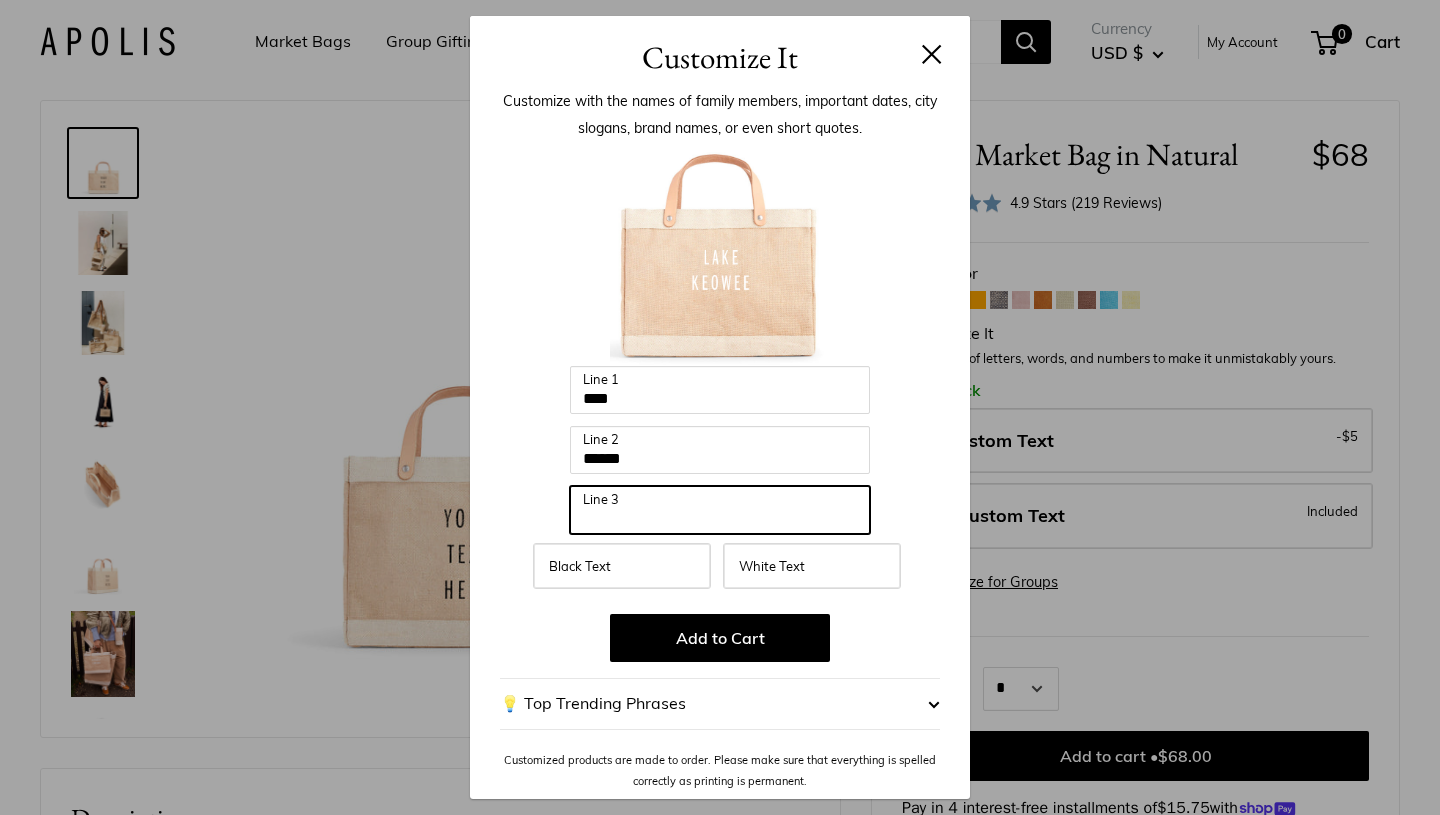 click on "Line 3" at bounding box center (720, 510) 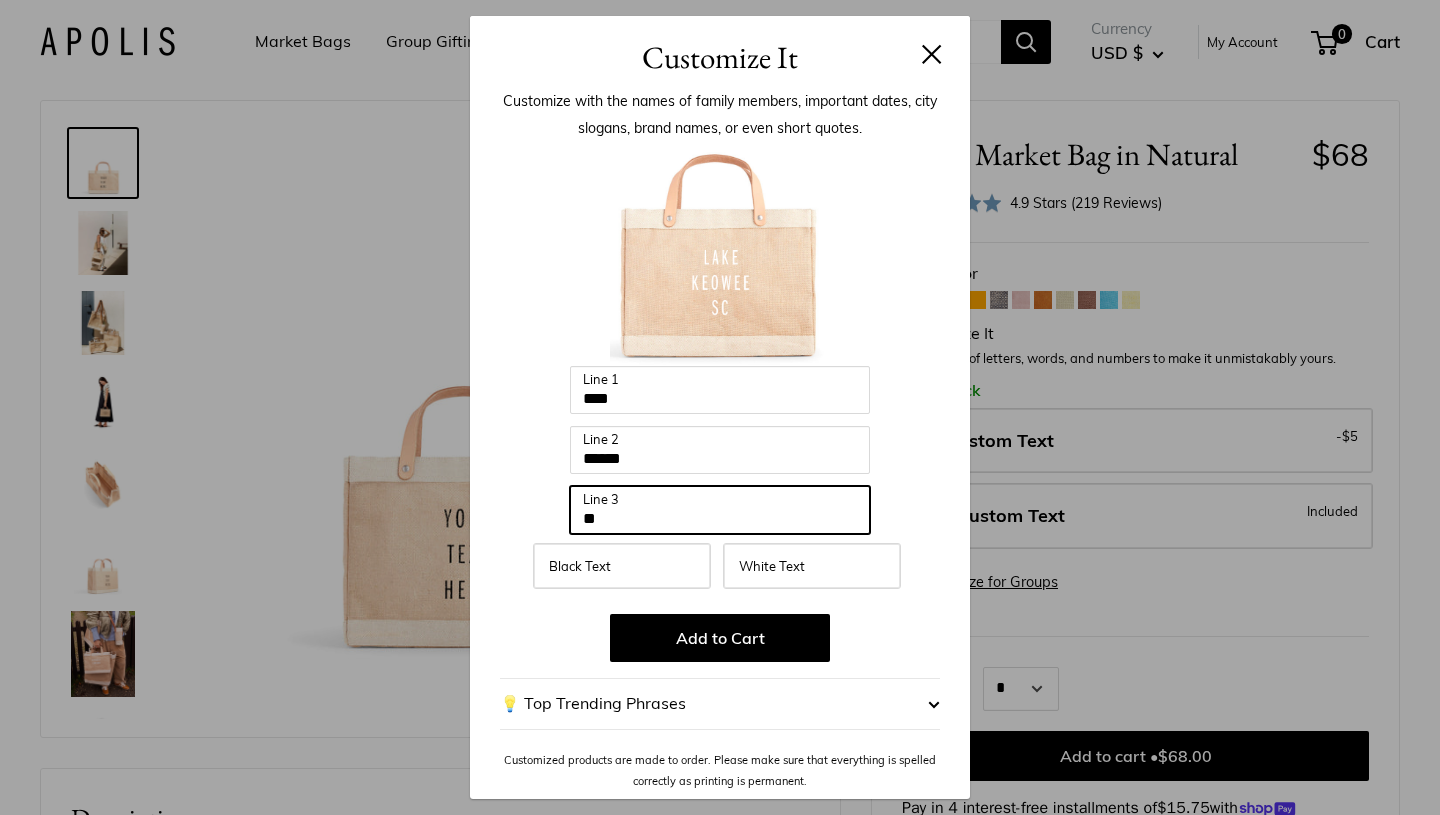 type on "**" 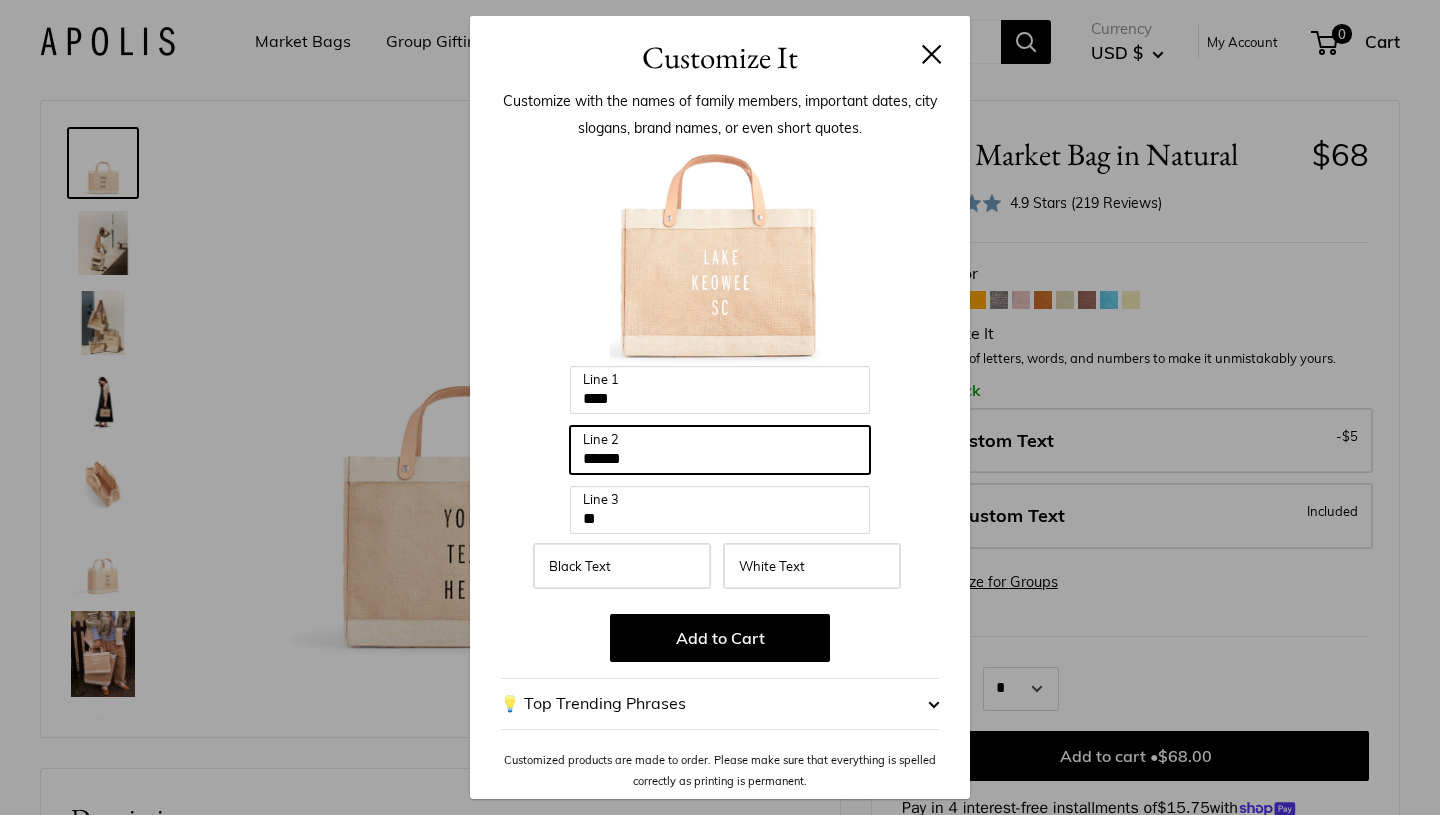 click on "******" at bounding box center [720, 450] 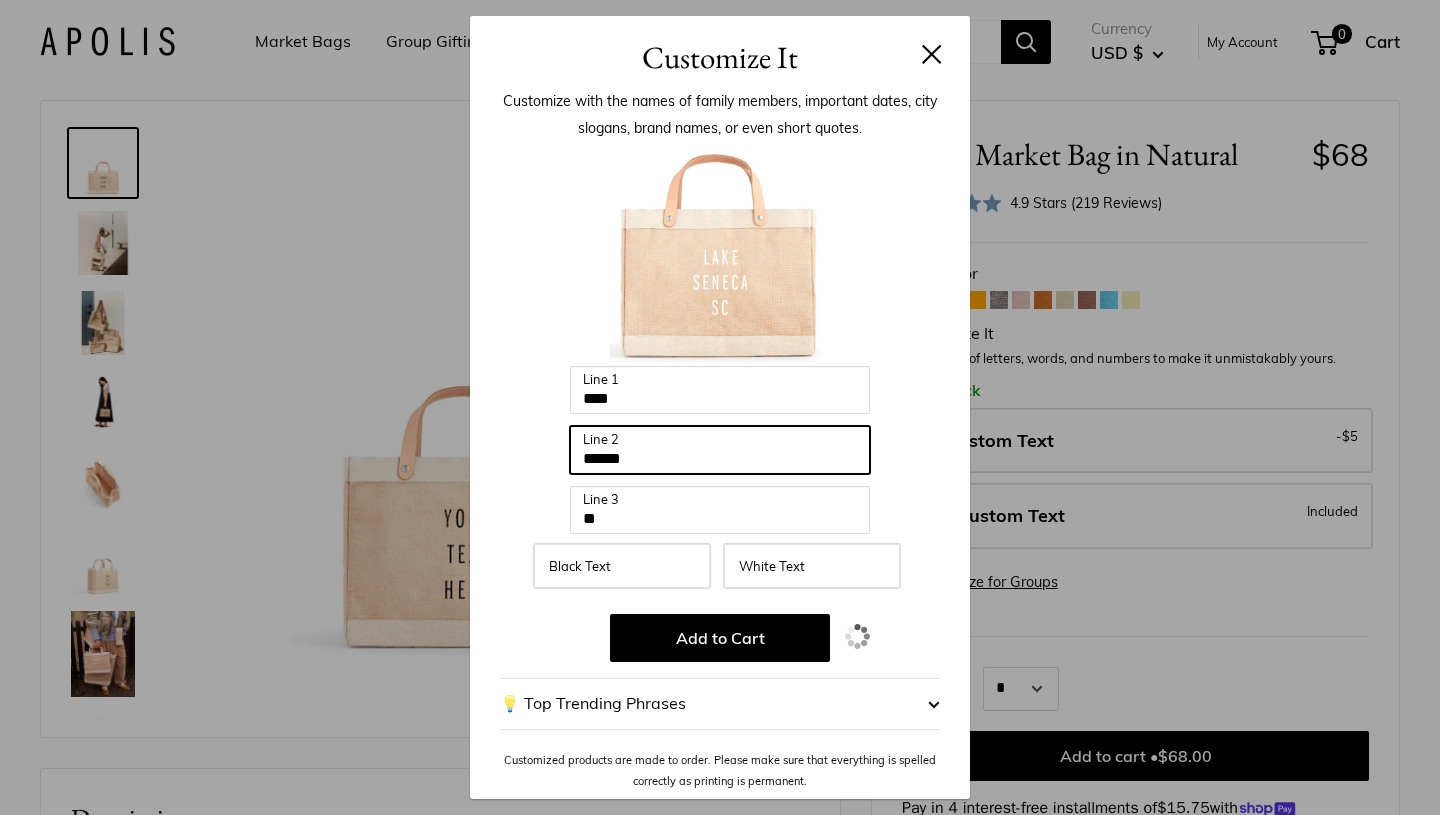 type on "******" 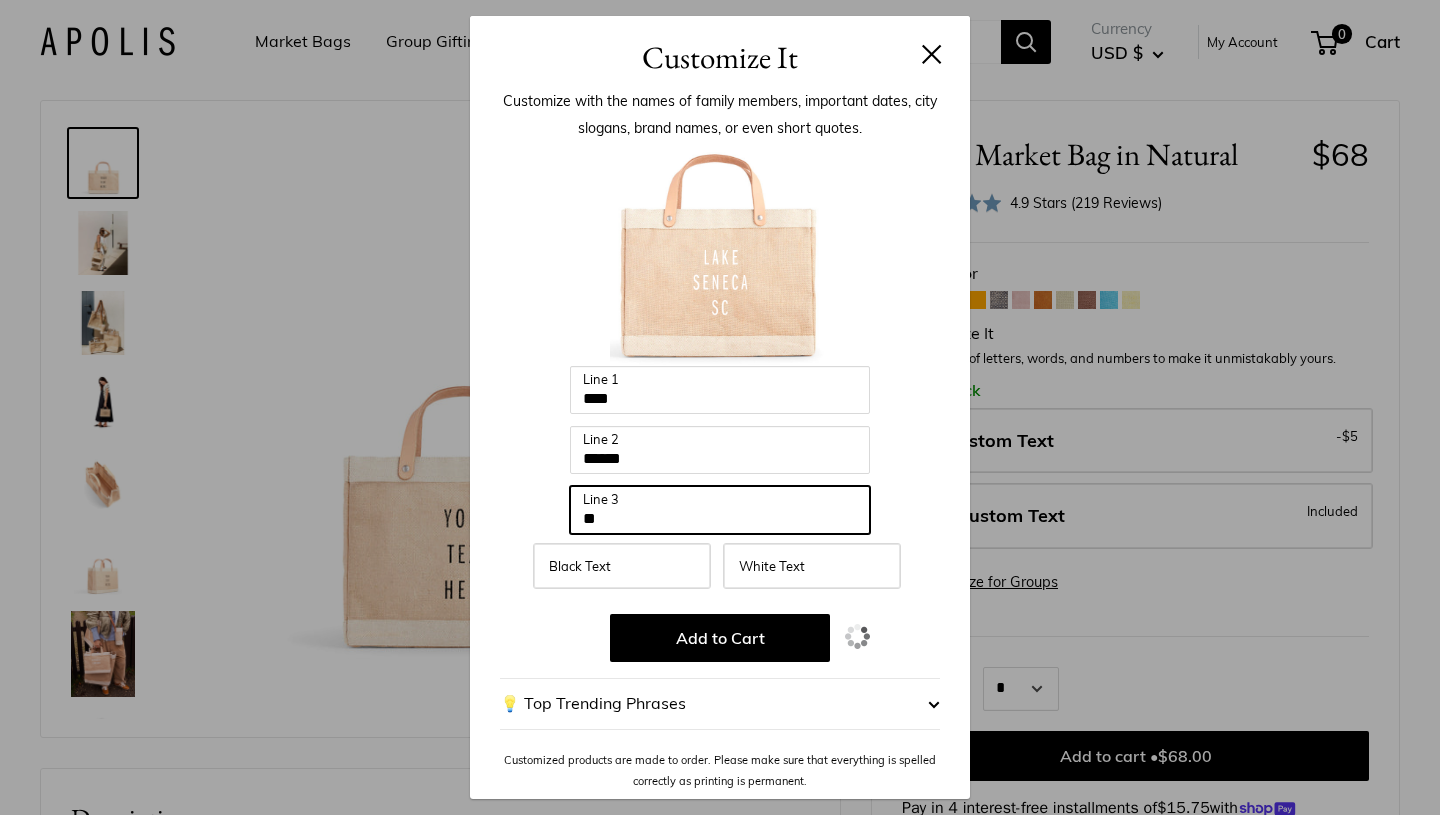 click on "**" at bounding box center (720, 510) 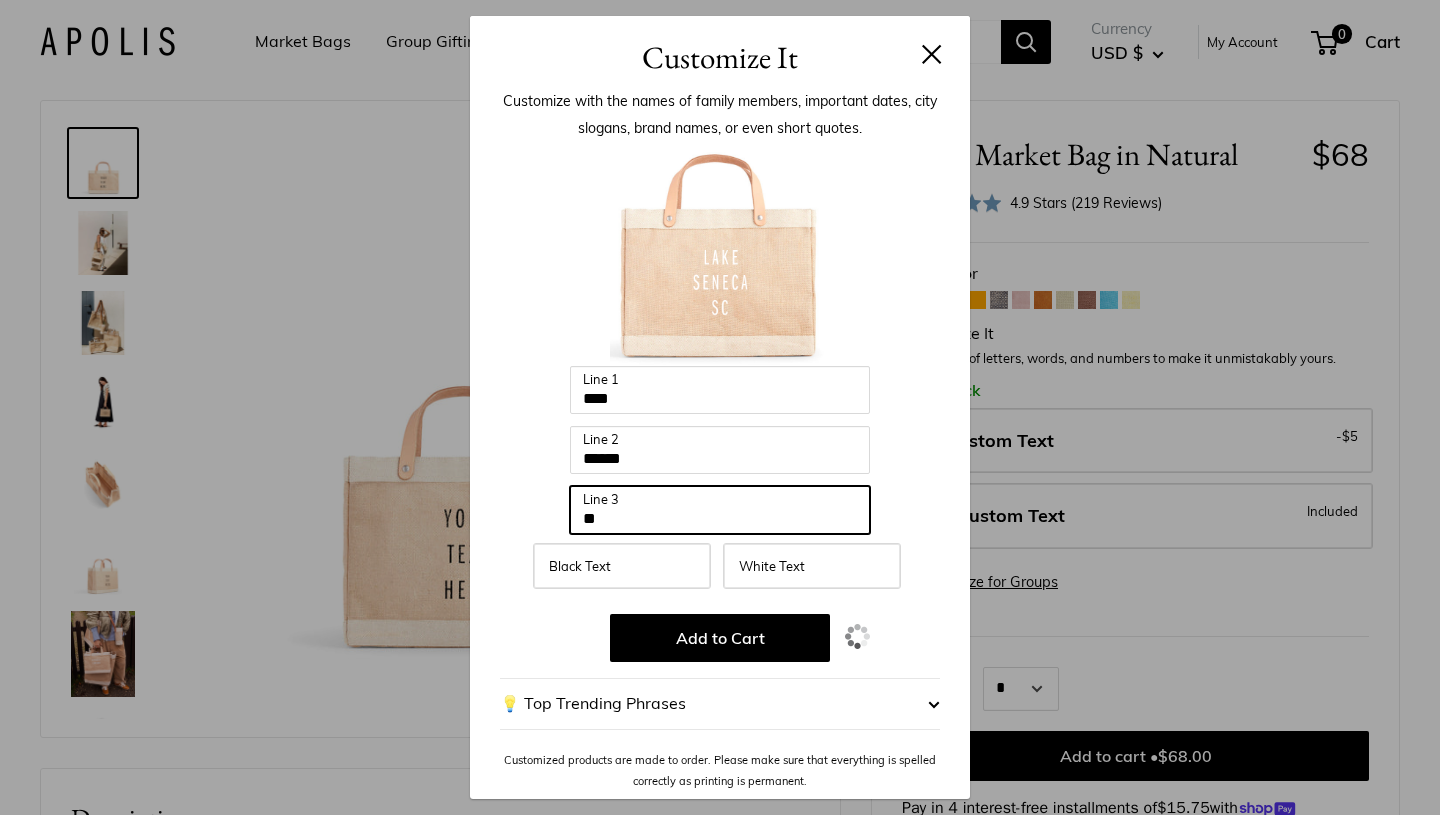 click on "**" at bounding box center [720, 510] 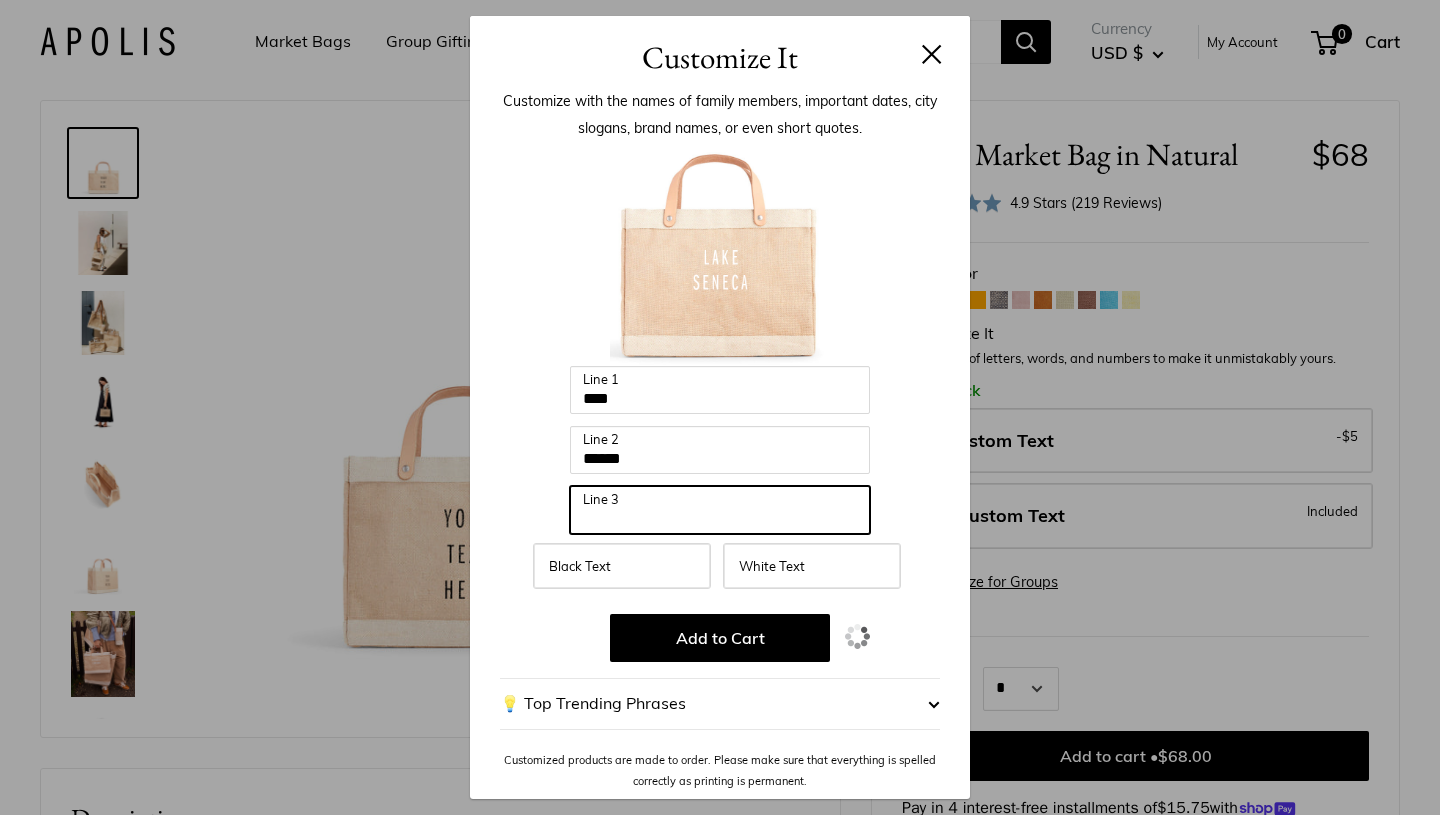 type 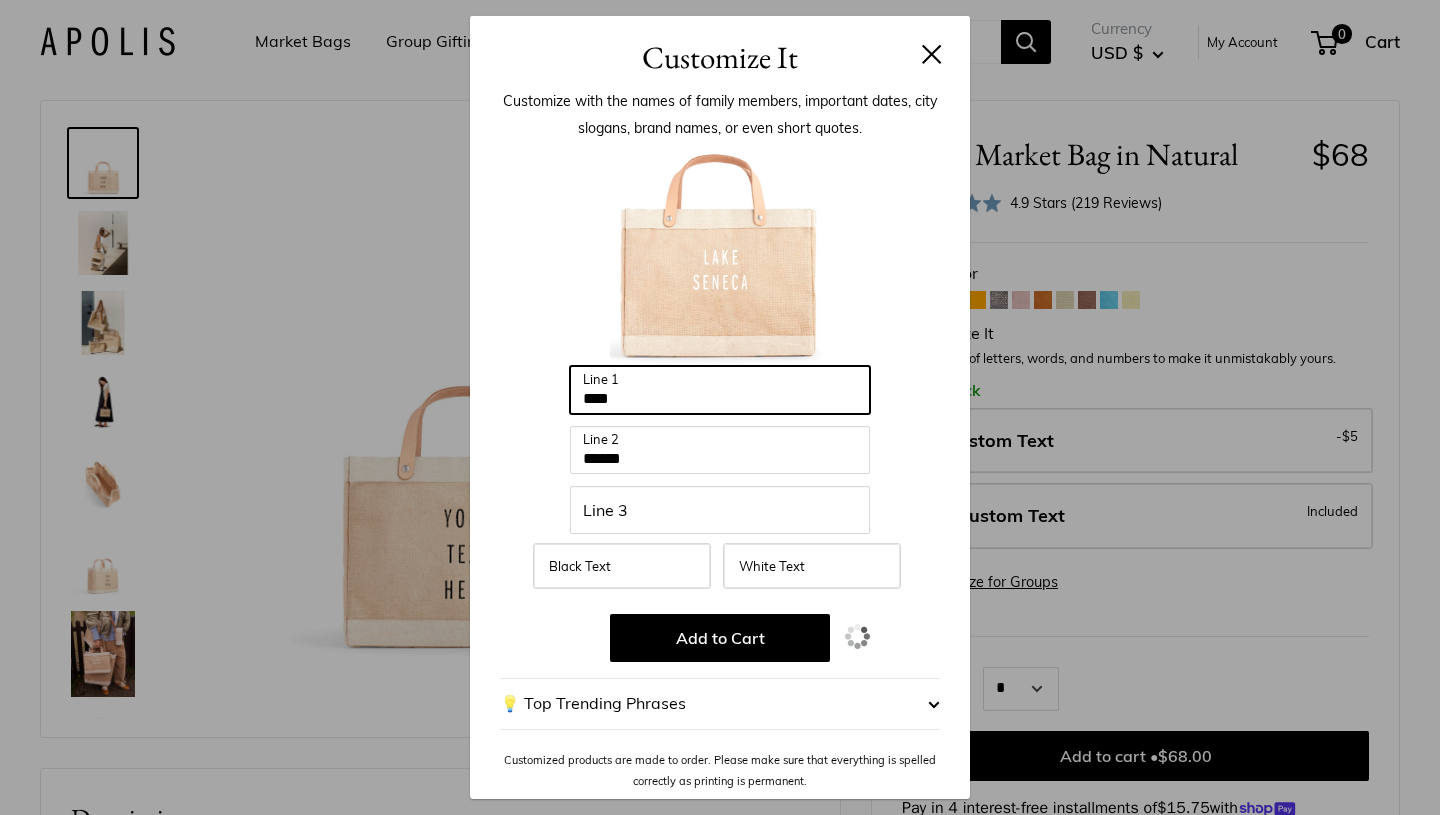 click on "****" at bounding box center (720, 390) 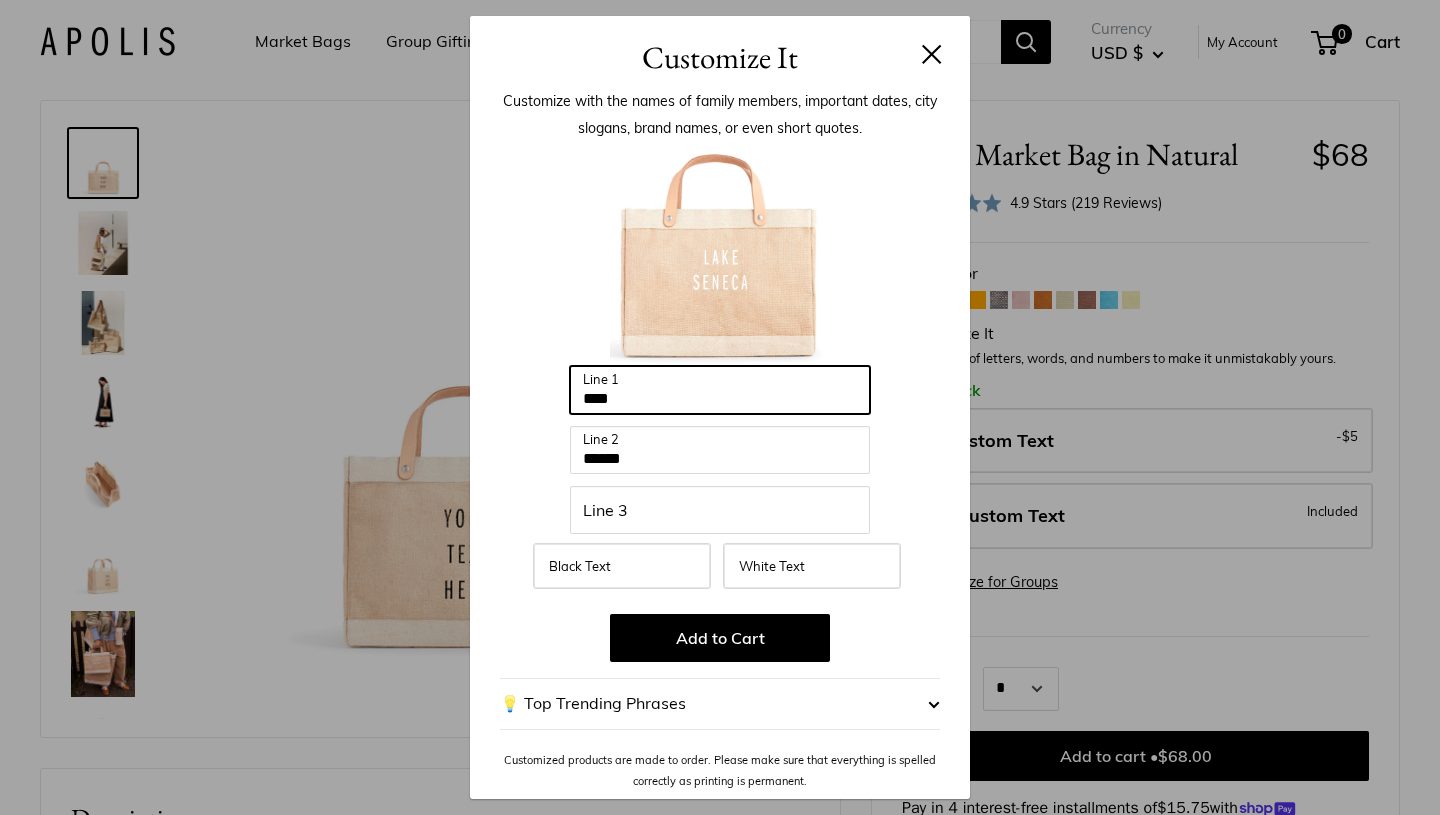 click on "****" at bounding box center [720, 390] 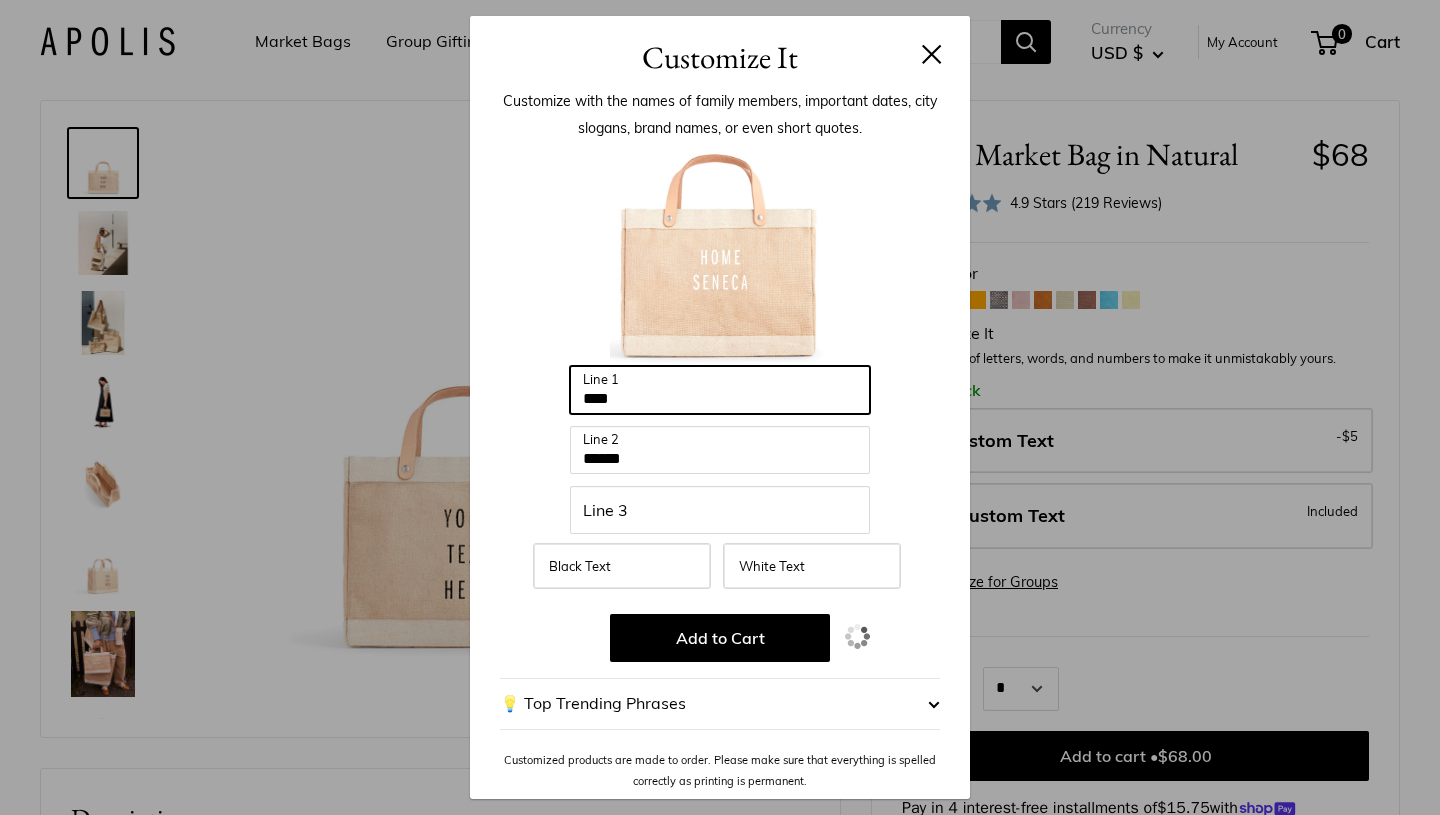 type on "****" 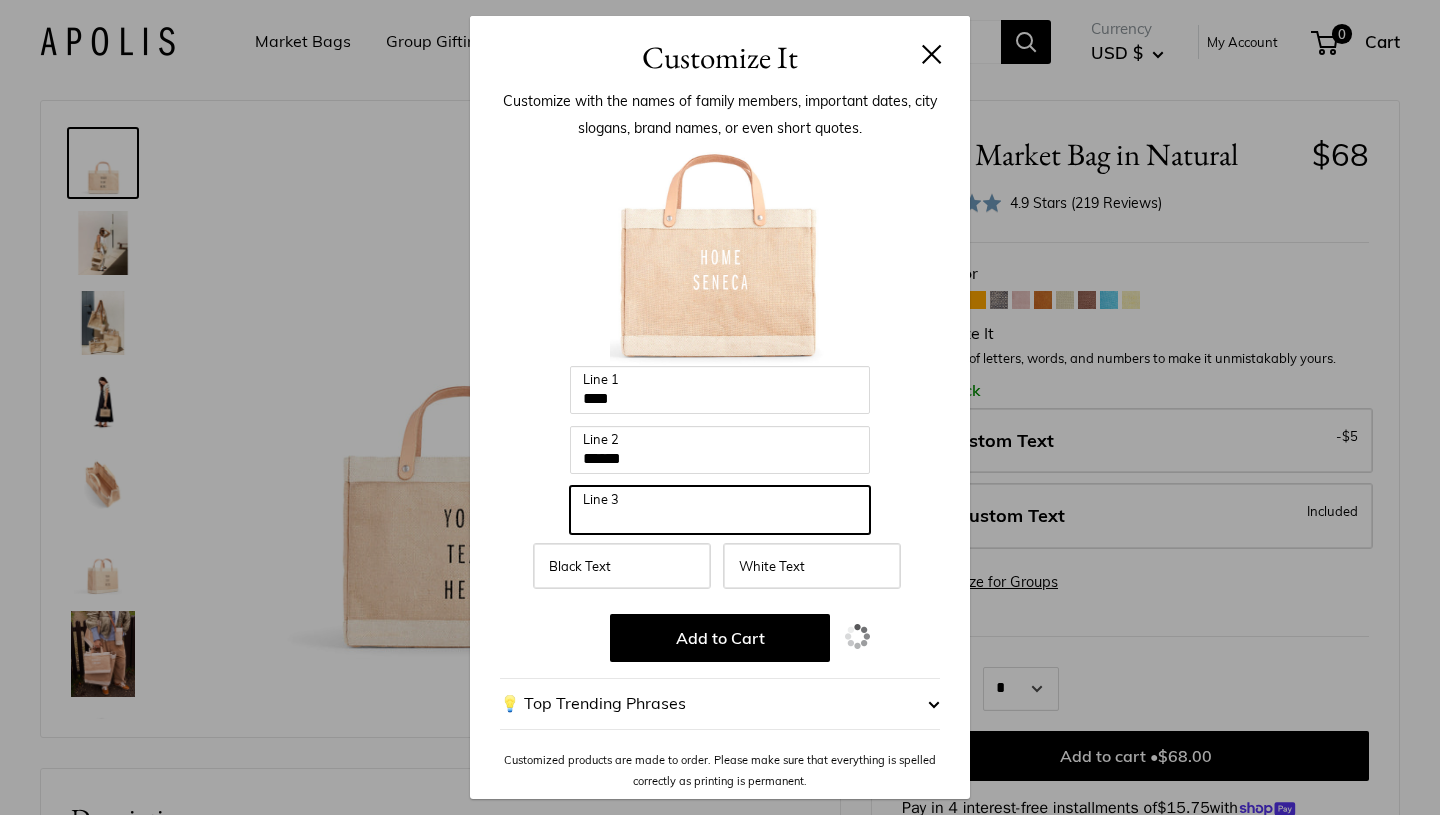 click on "Line 3" at bounding box center (720, 510) 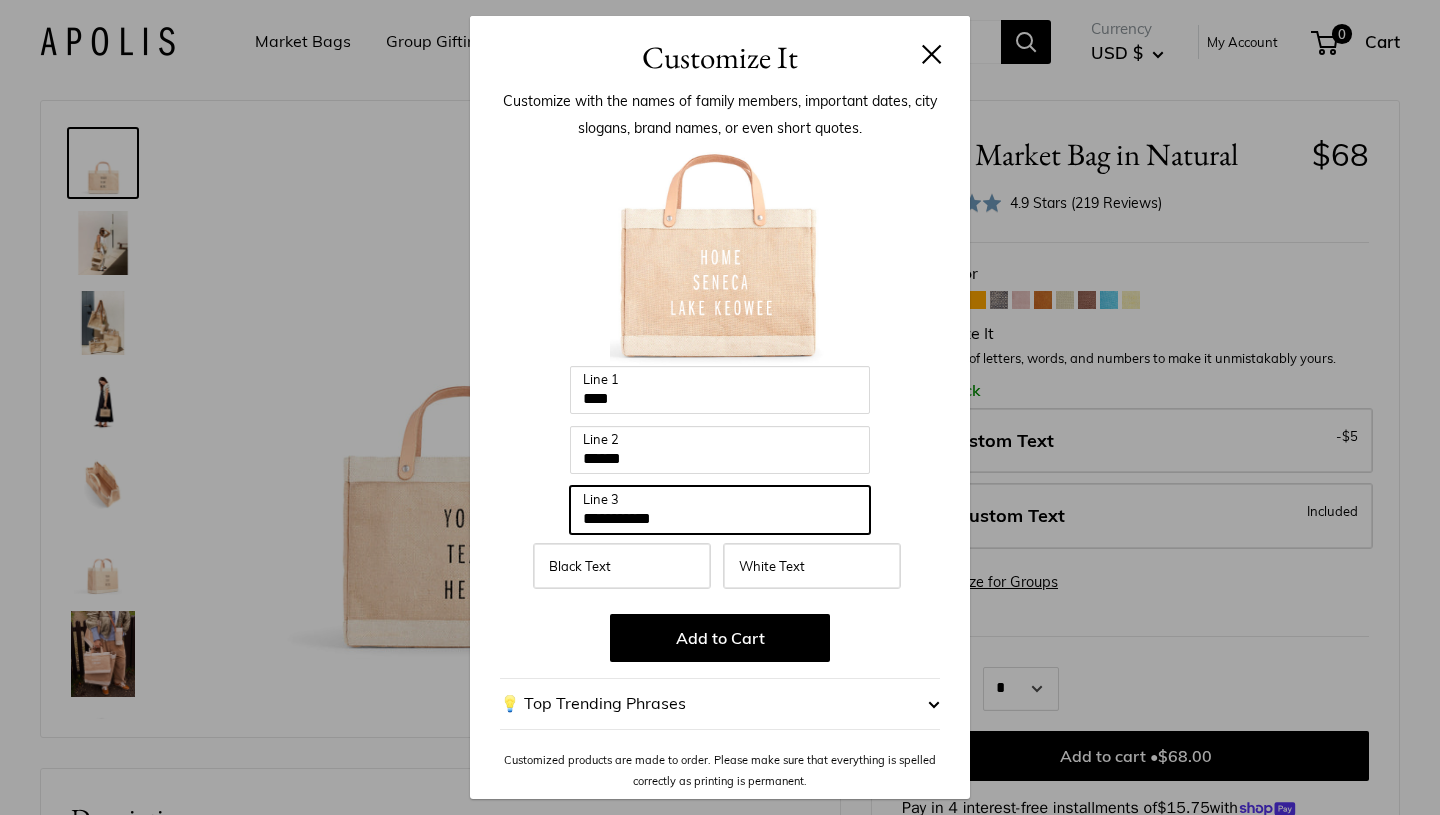 type on "**********" 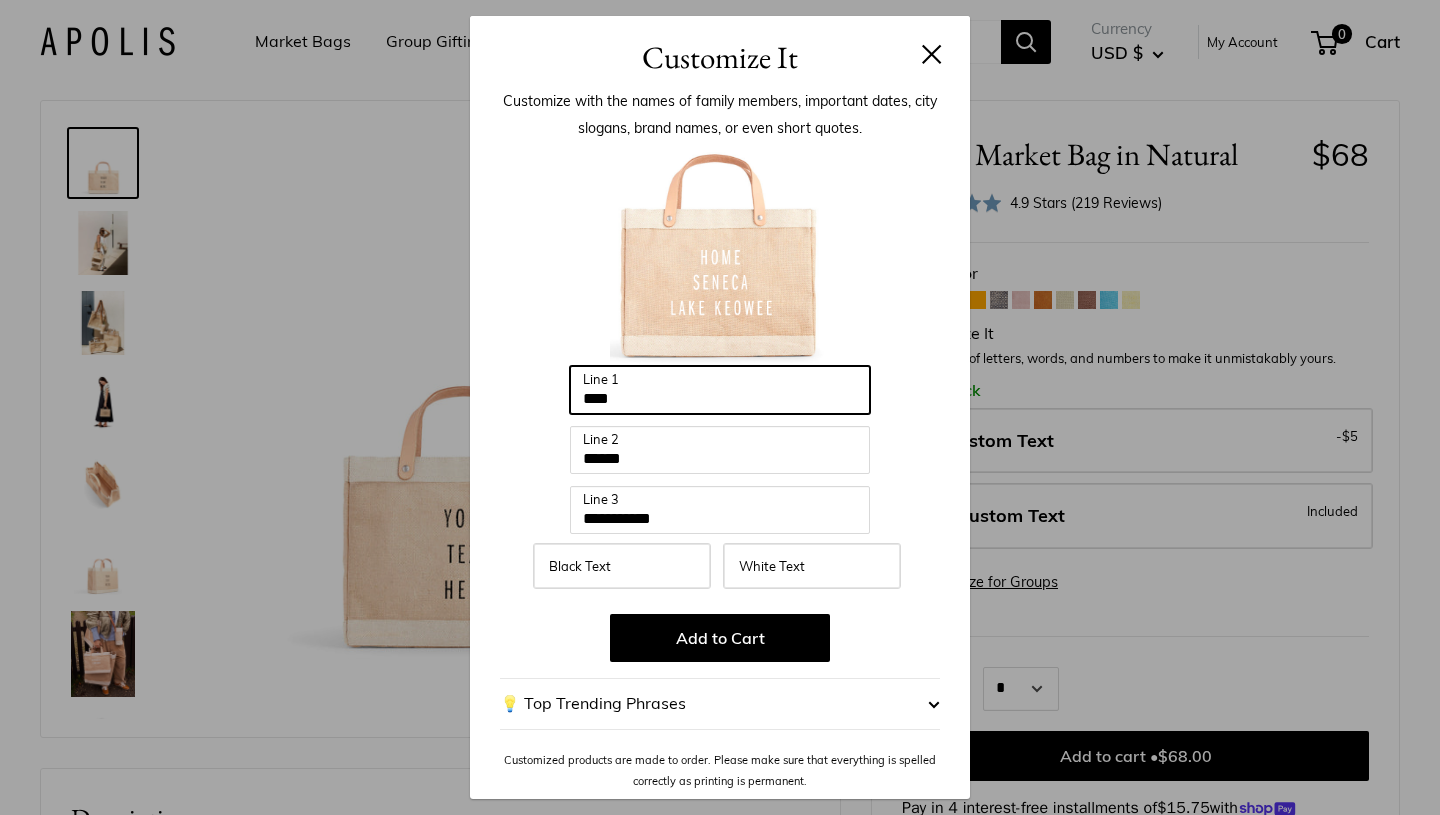 click on "****" at bounding box center [720, 390] 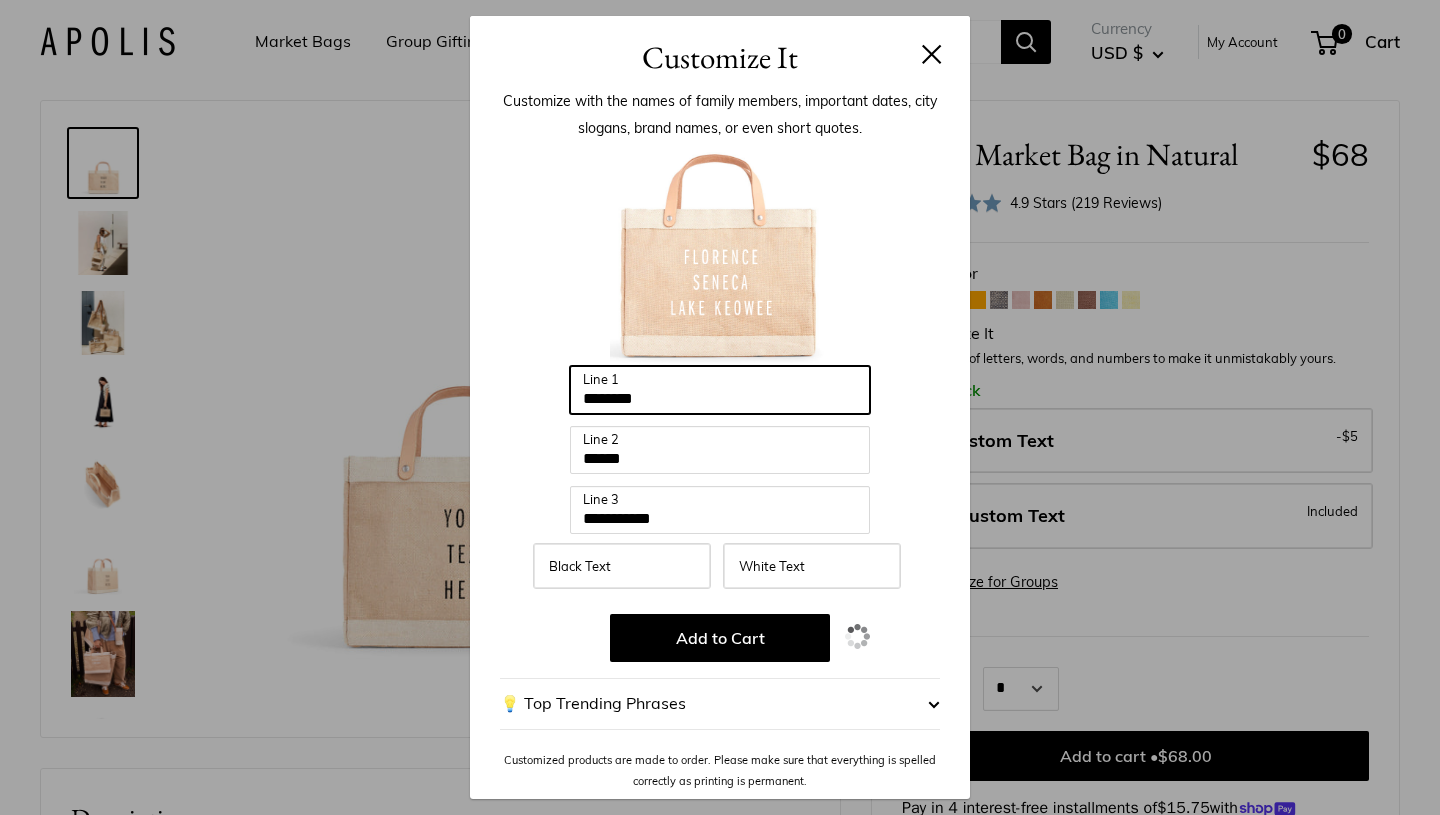 type on "********" 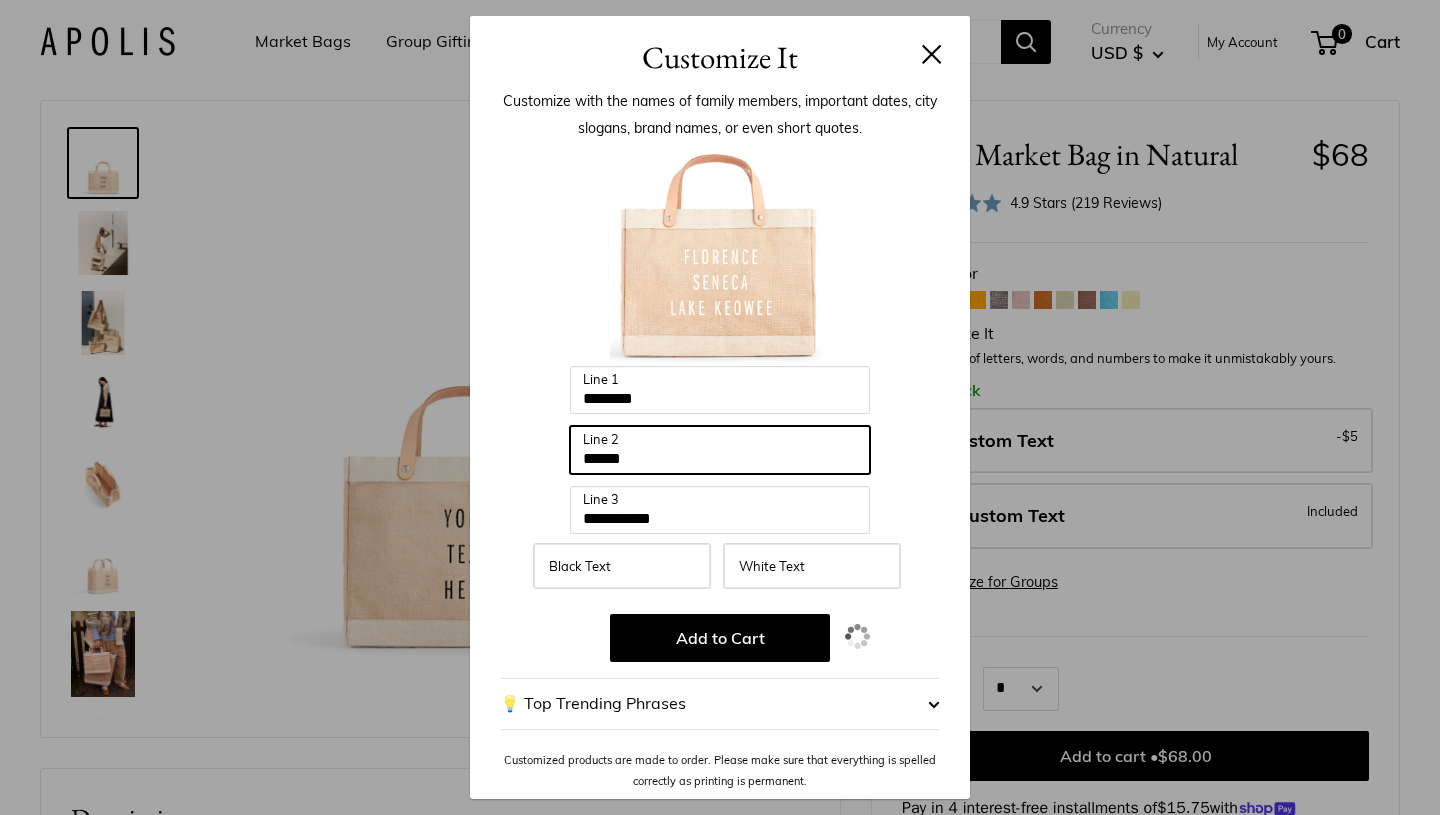 click on "******" at bounding box center (720, 450) 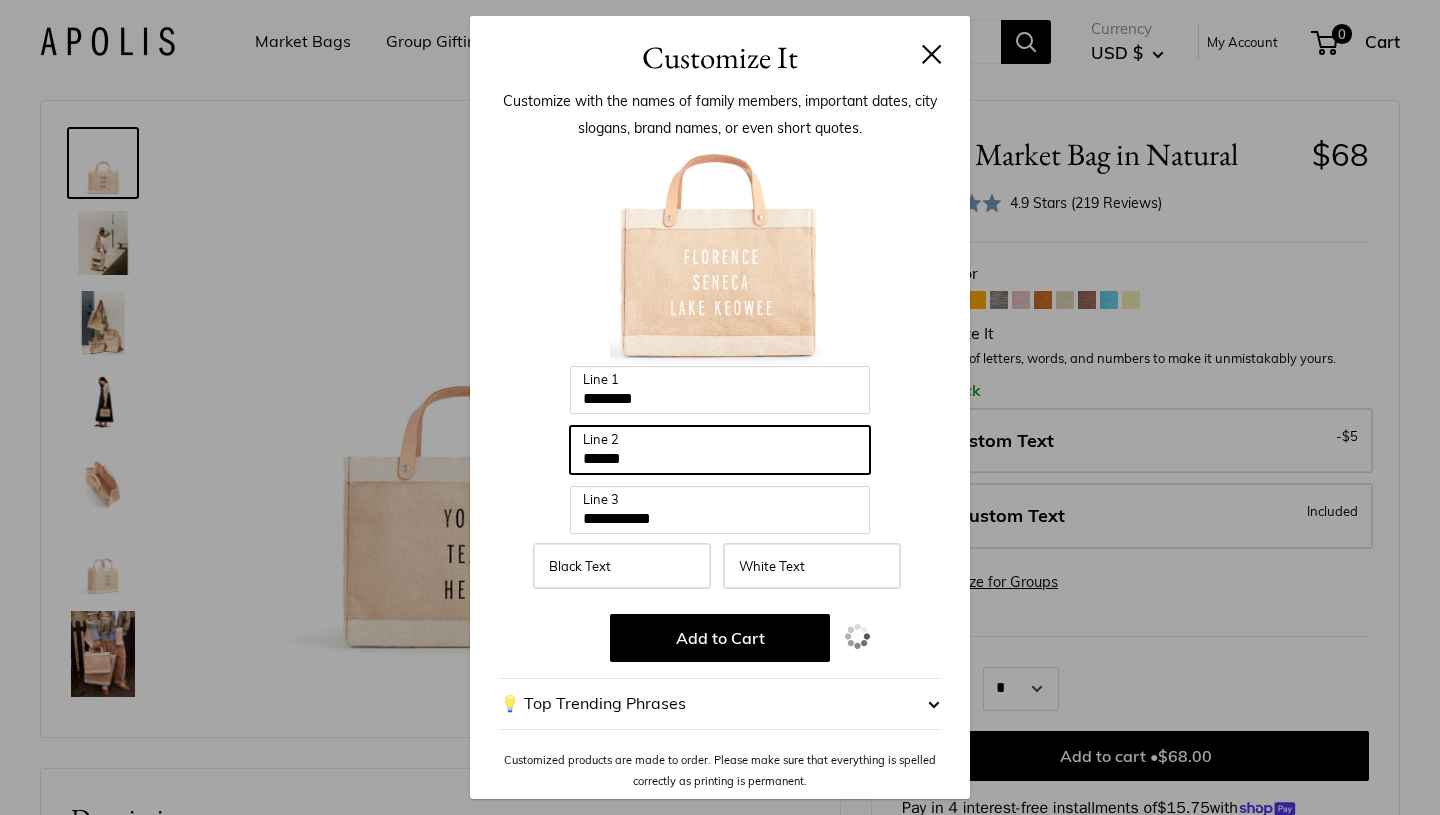 click on "******" at bounding box center (720, 450) 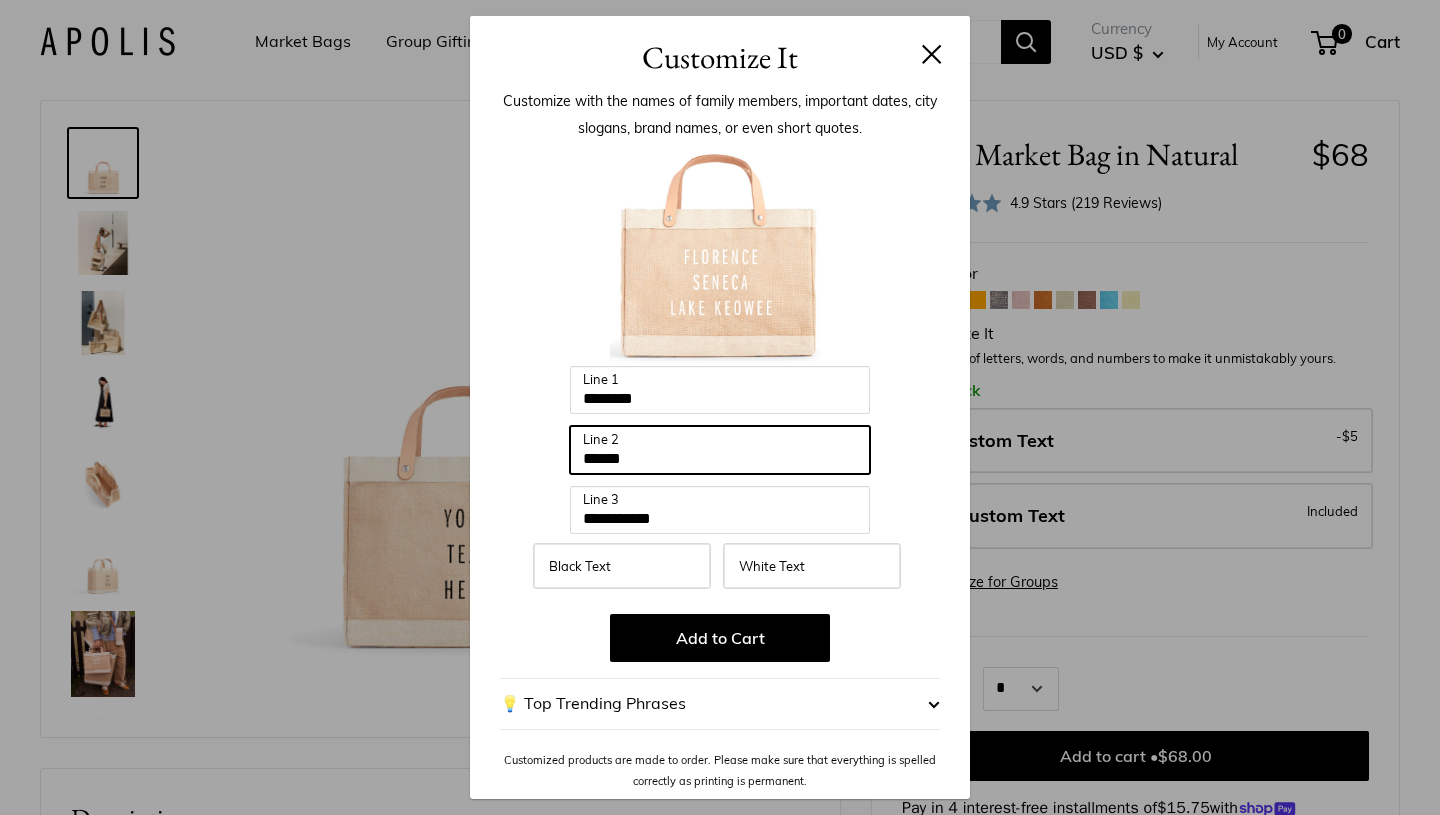 type on "*" 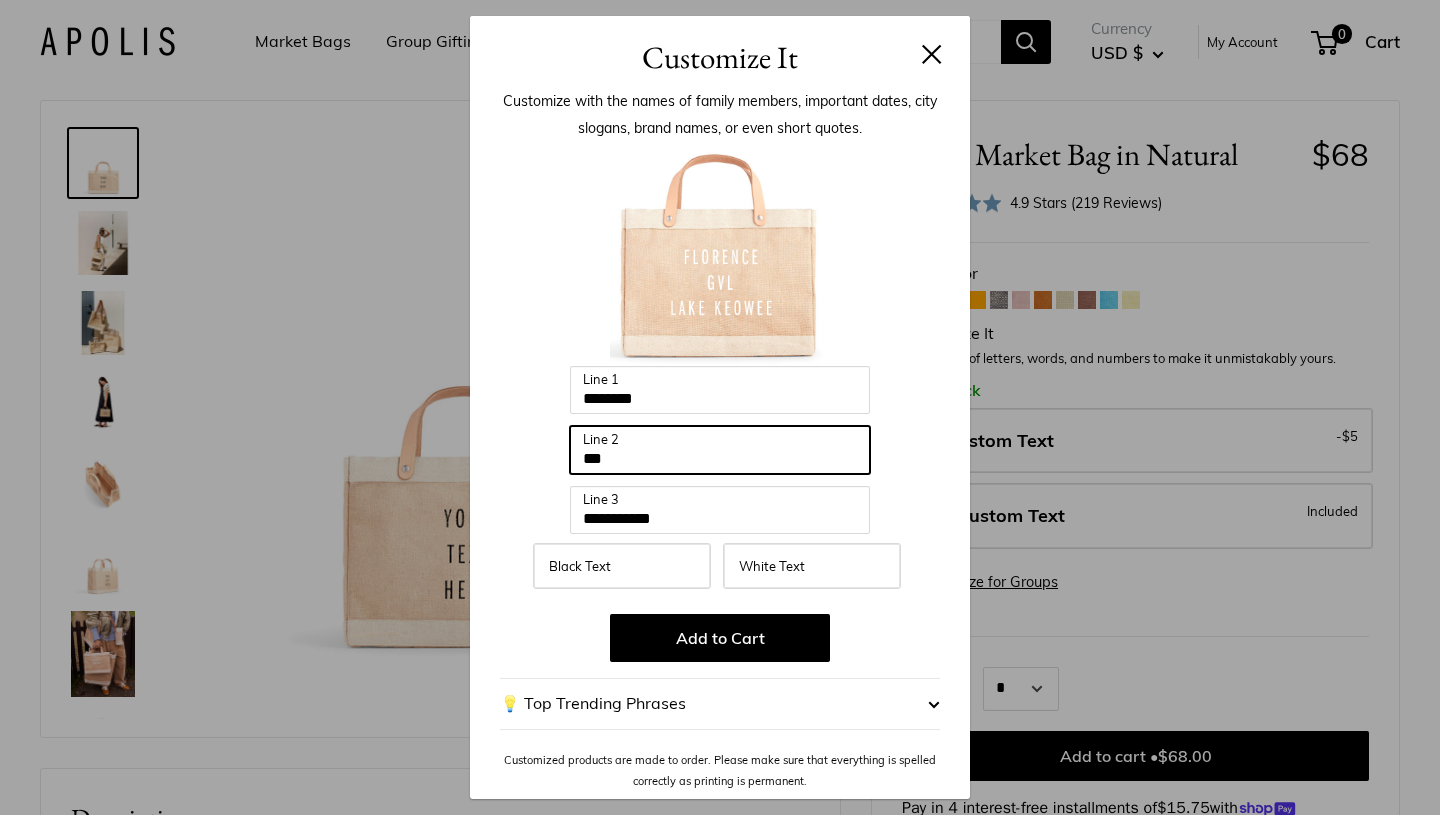type on "***" 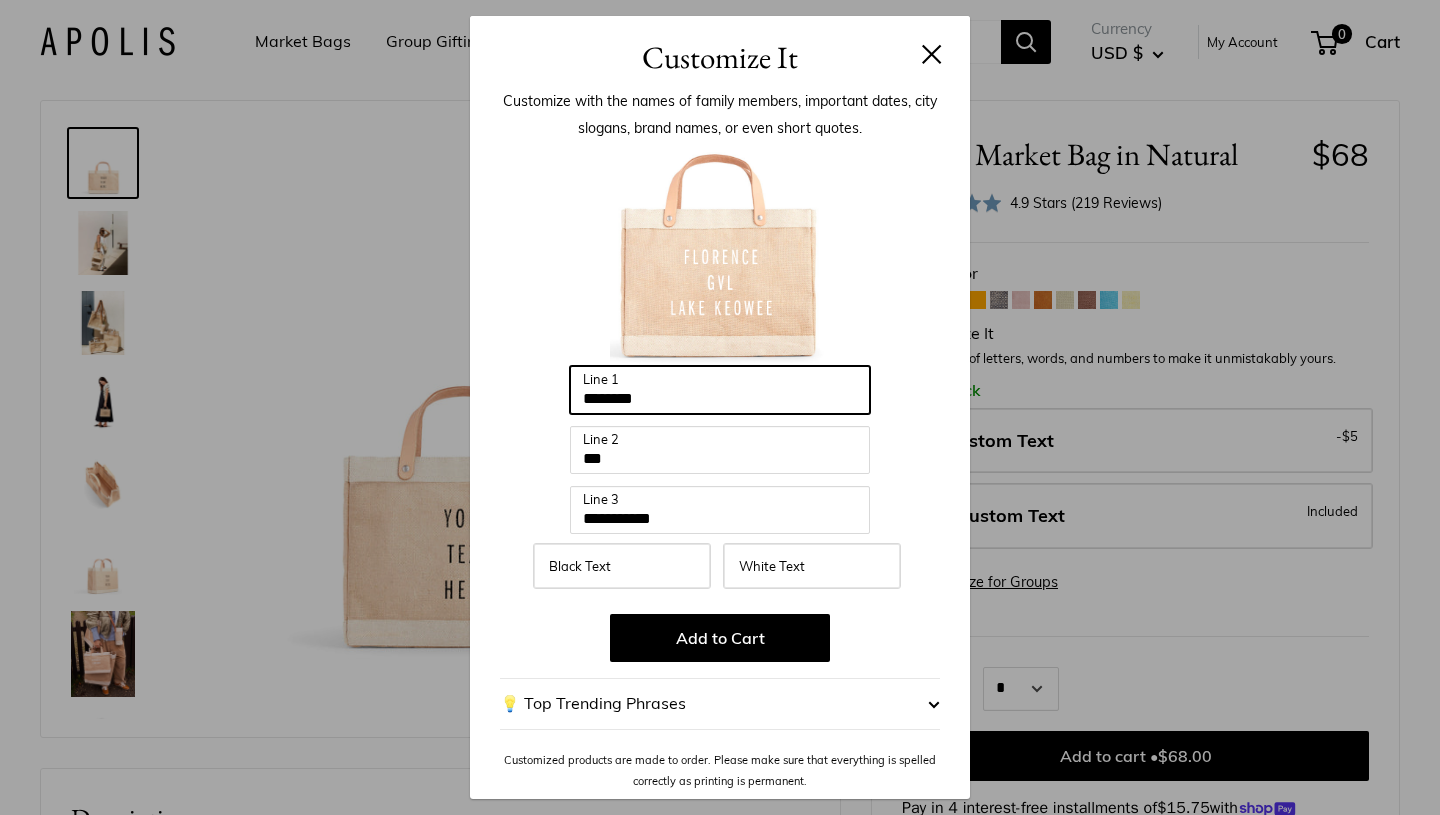 click on "********" at bounding box center [720, 390] 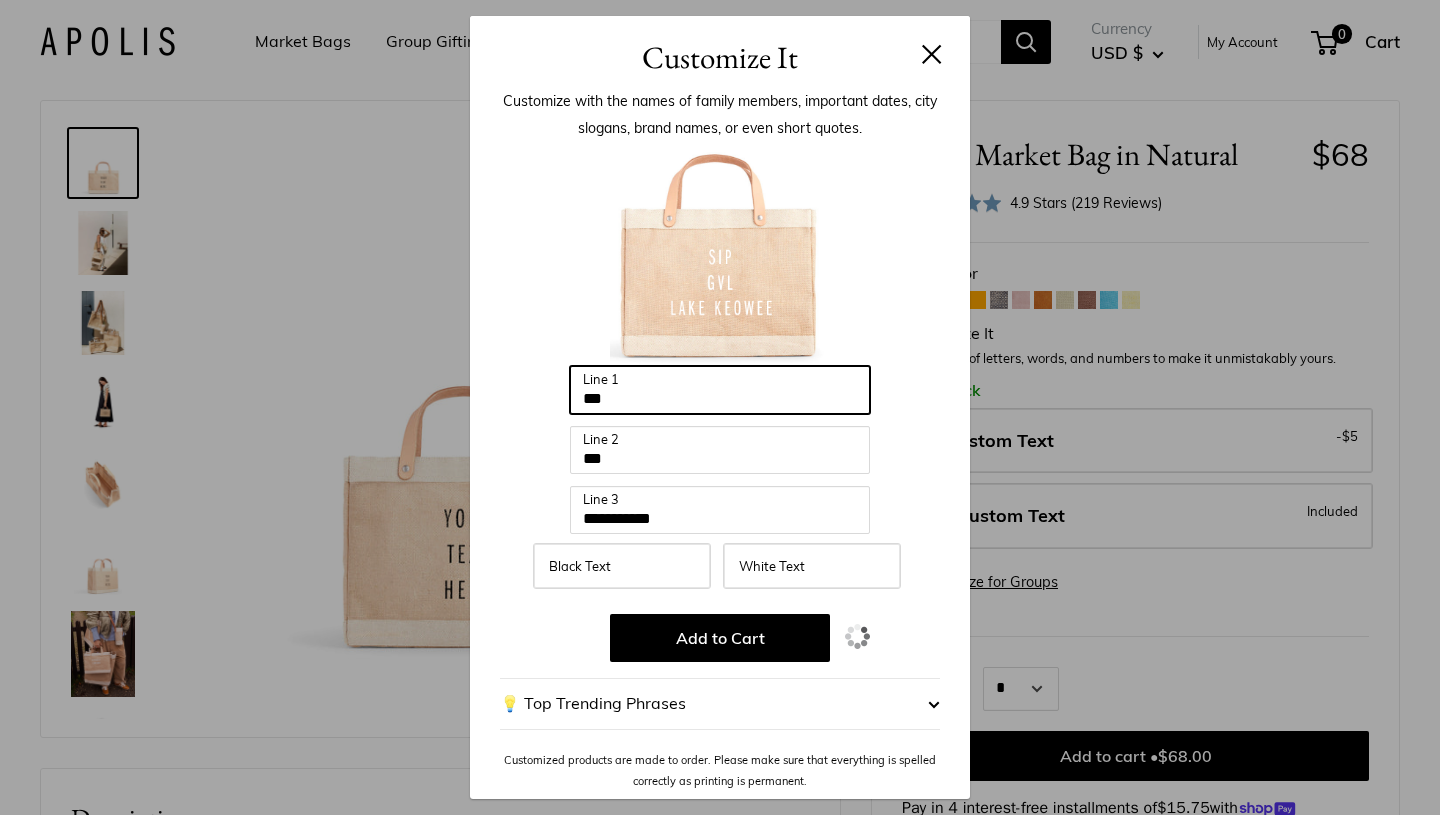 type on "***" 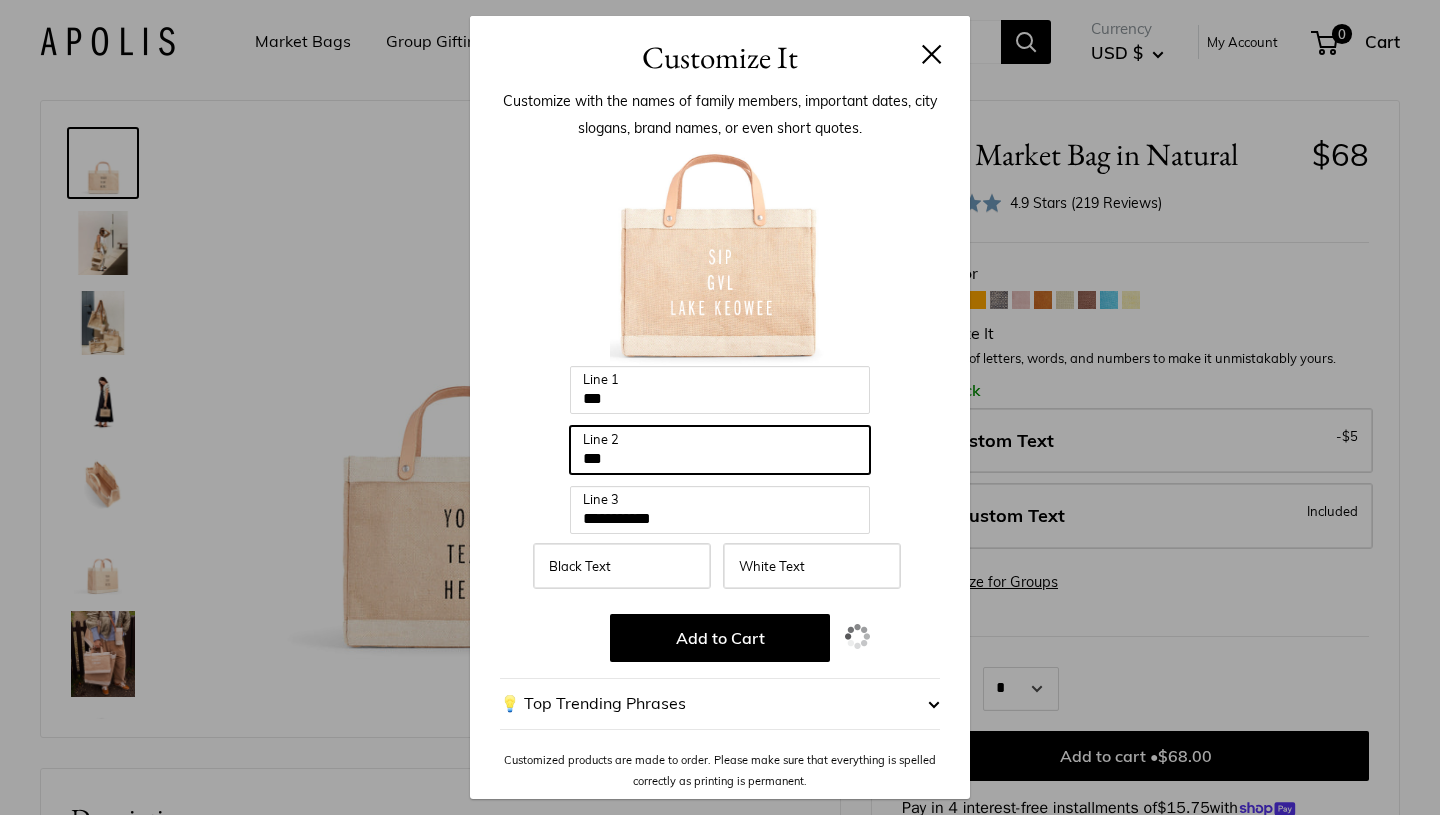 click on "***" at bounding box center (720, 450) 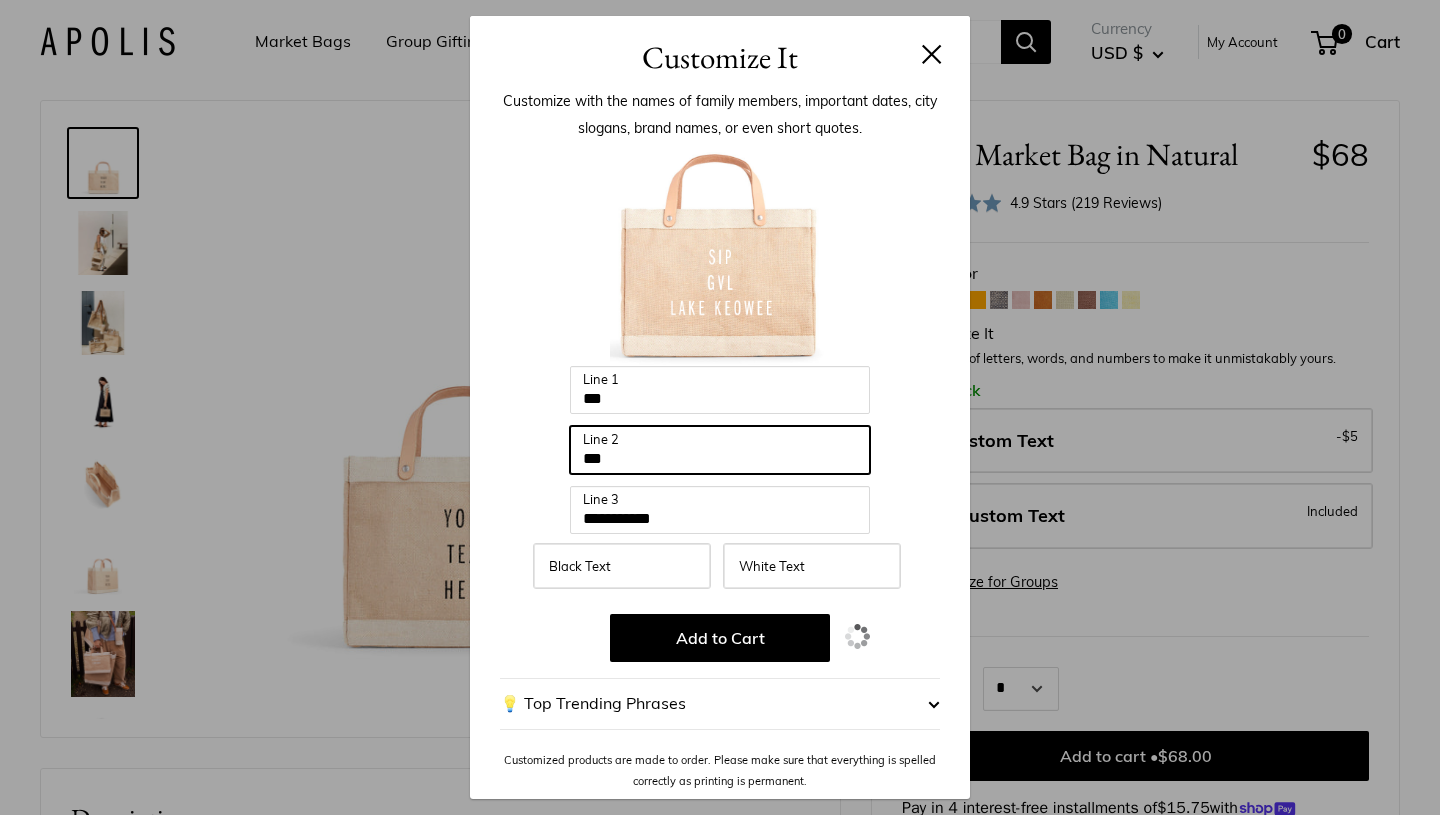 click on "***" at bounding box center (720, 450) 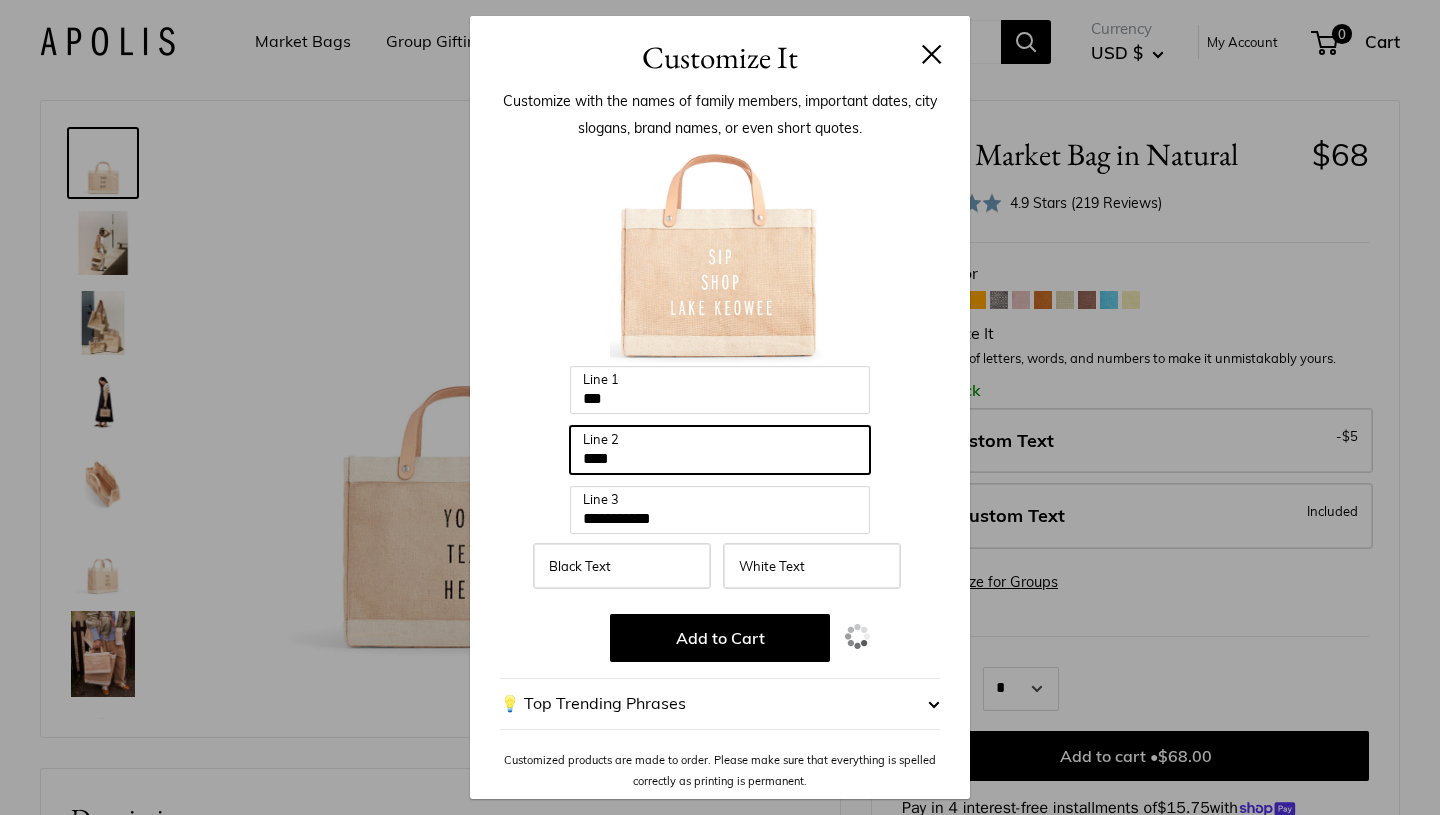 type on "****" 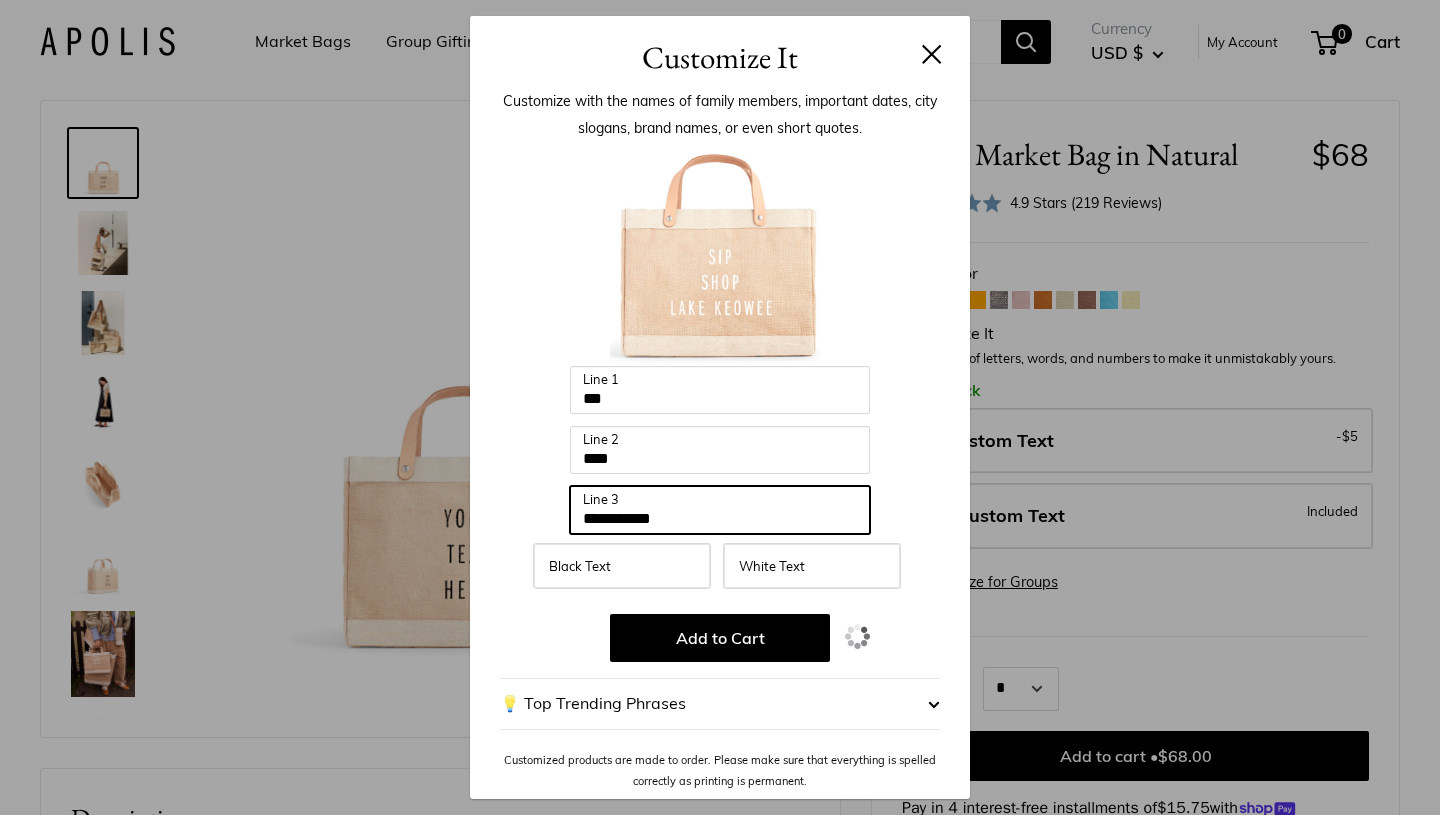 click on "**********" at bounding box center (720, 510) 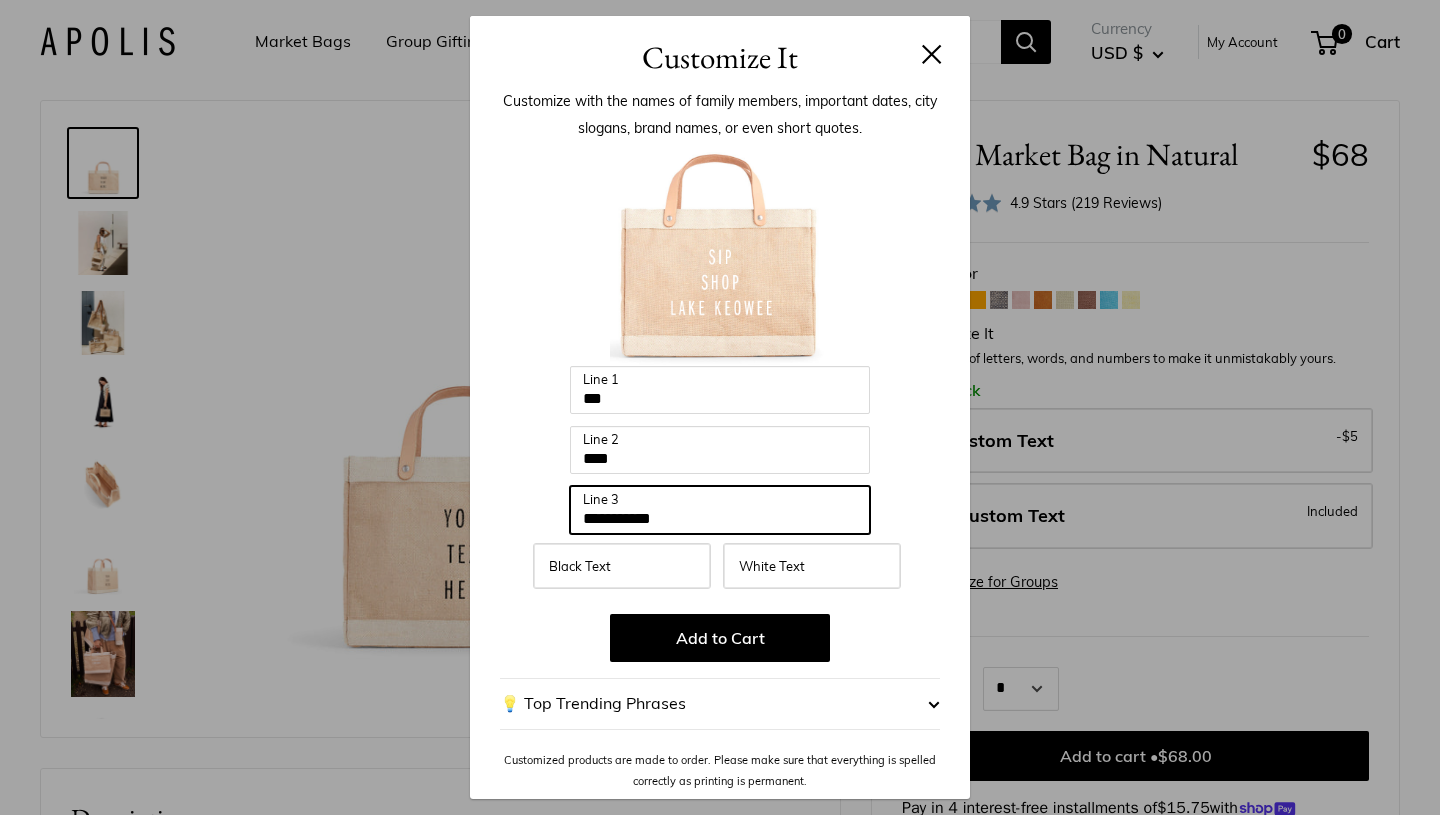 click on "**********" at bounding box center [720, 510] 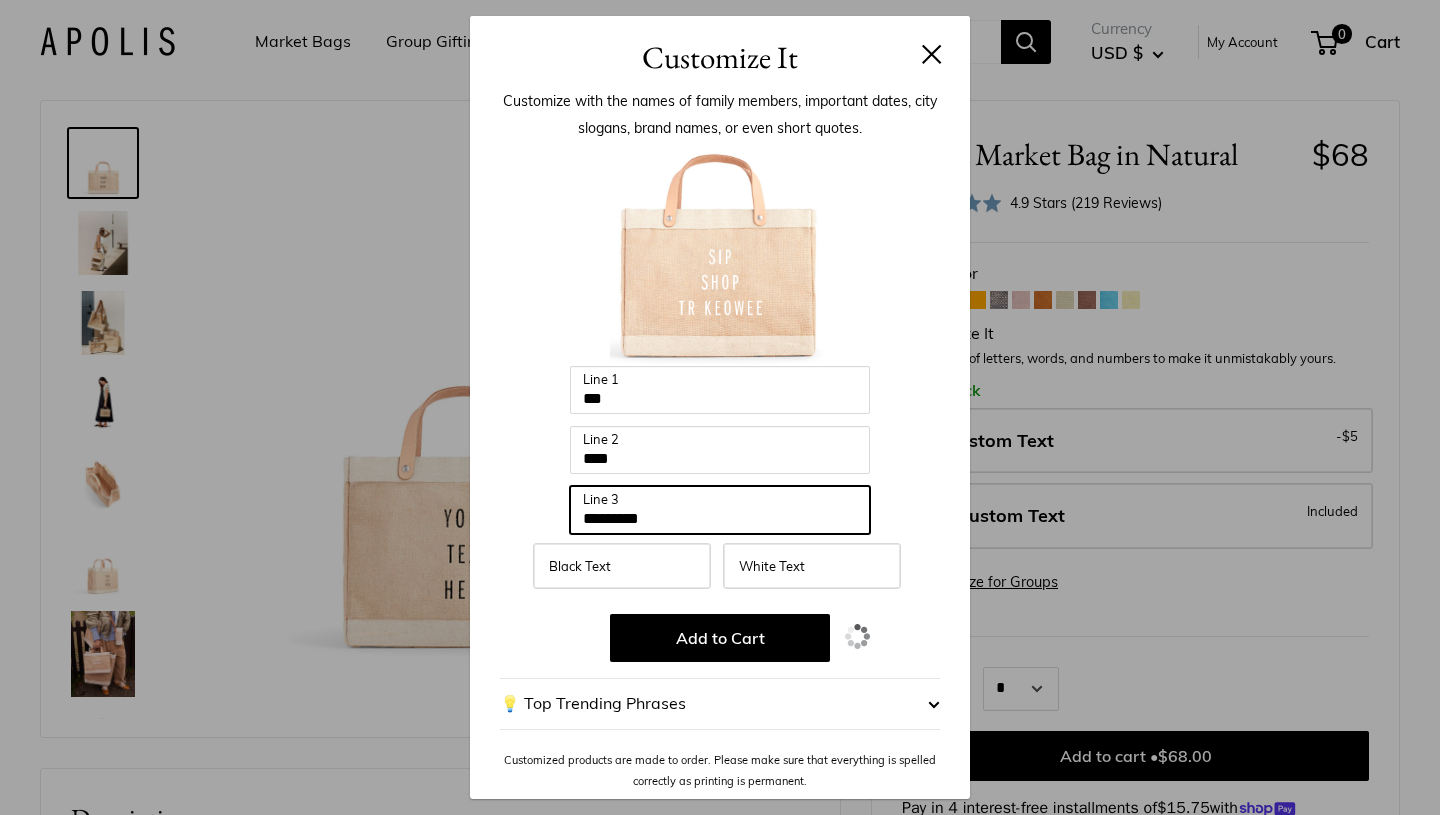 click on "*********" at bounding box center [720, 510] 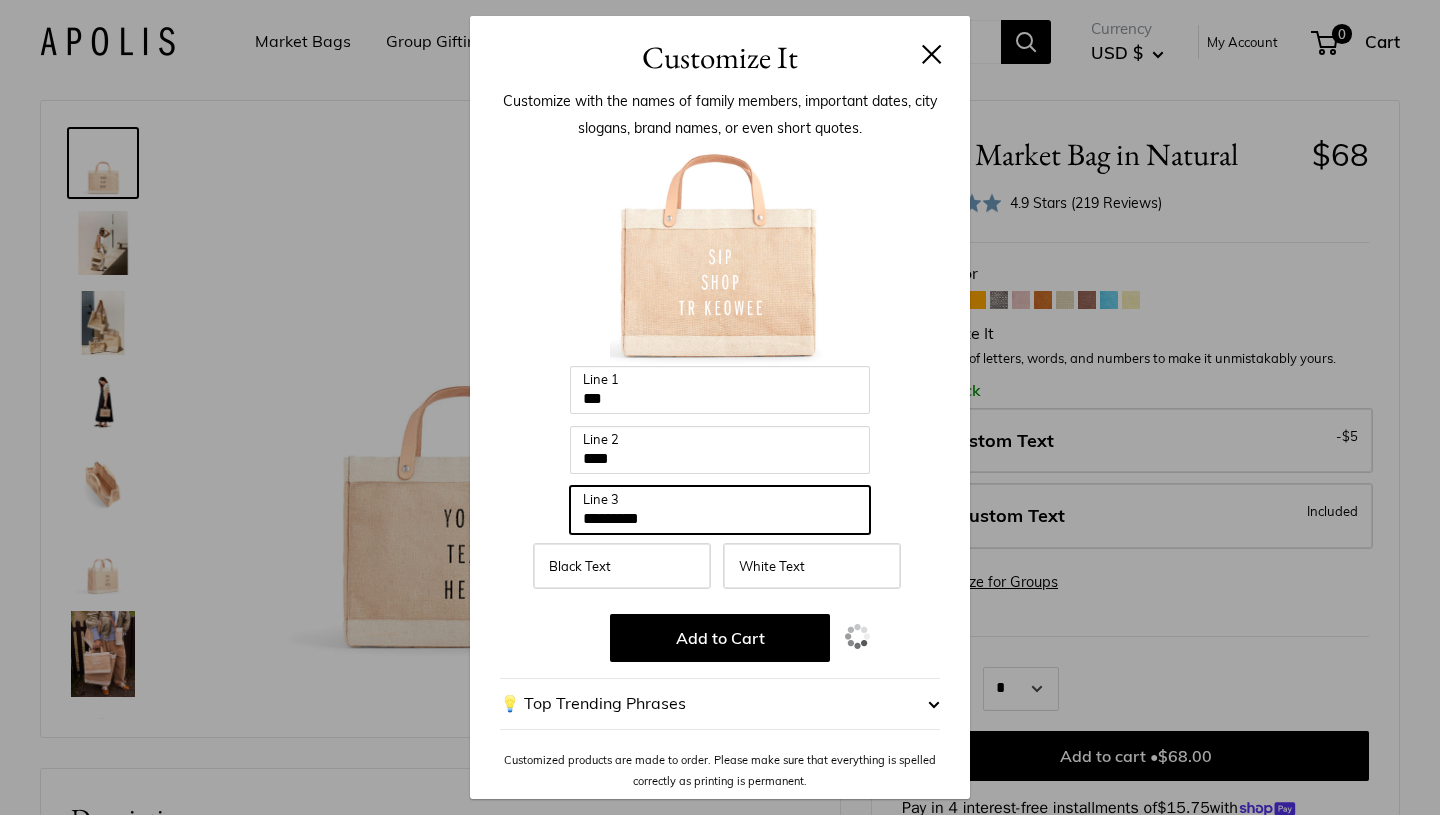 click on "*********" at bounding box center (720, 510) 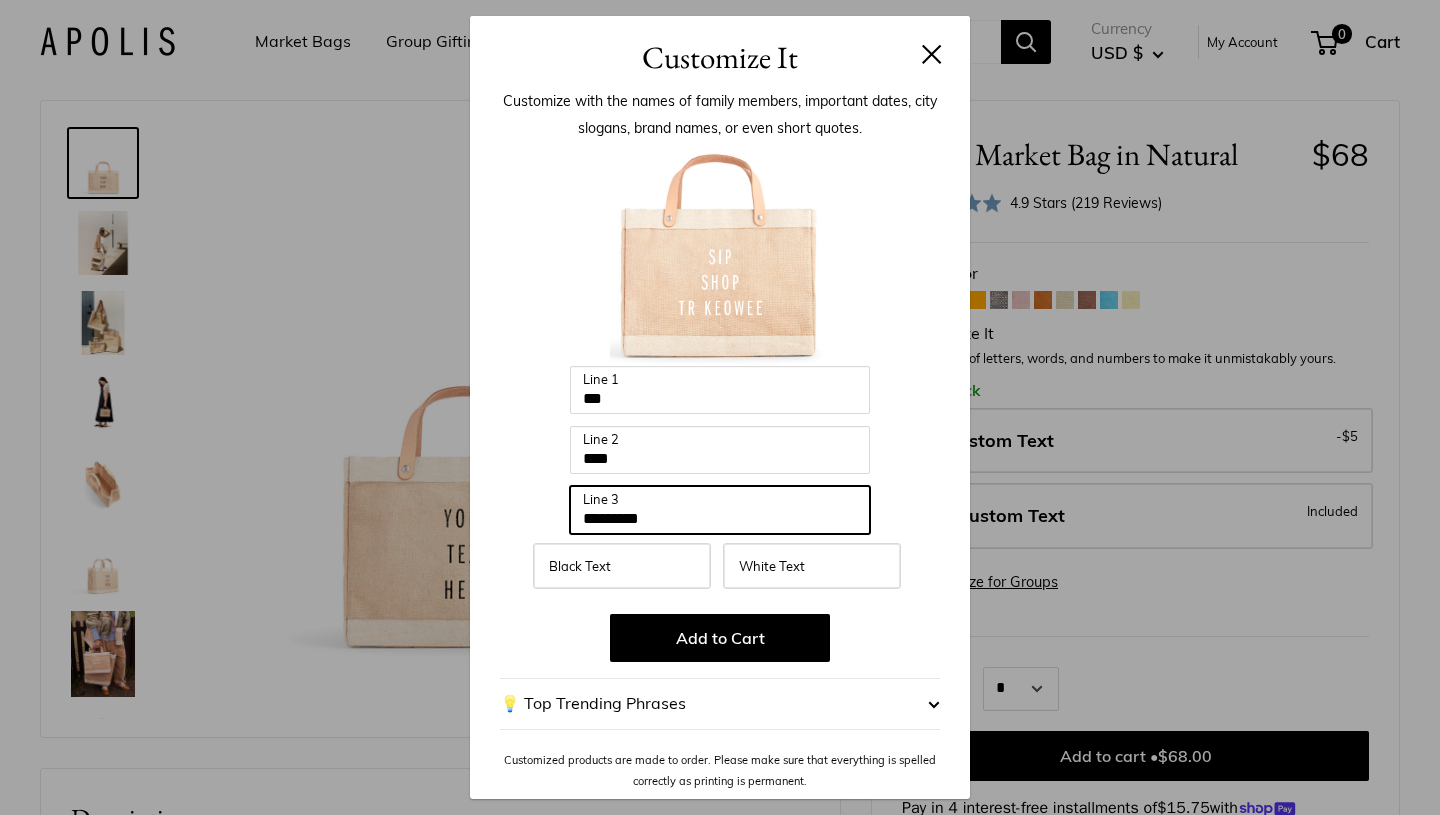 click on "*********" at bounding box center (720, 510) 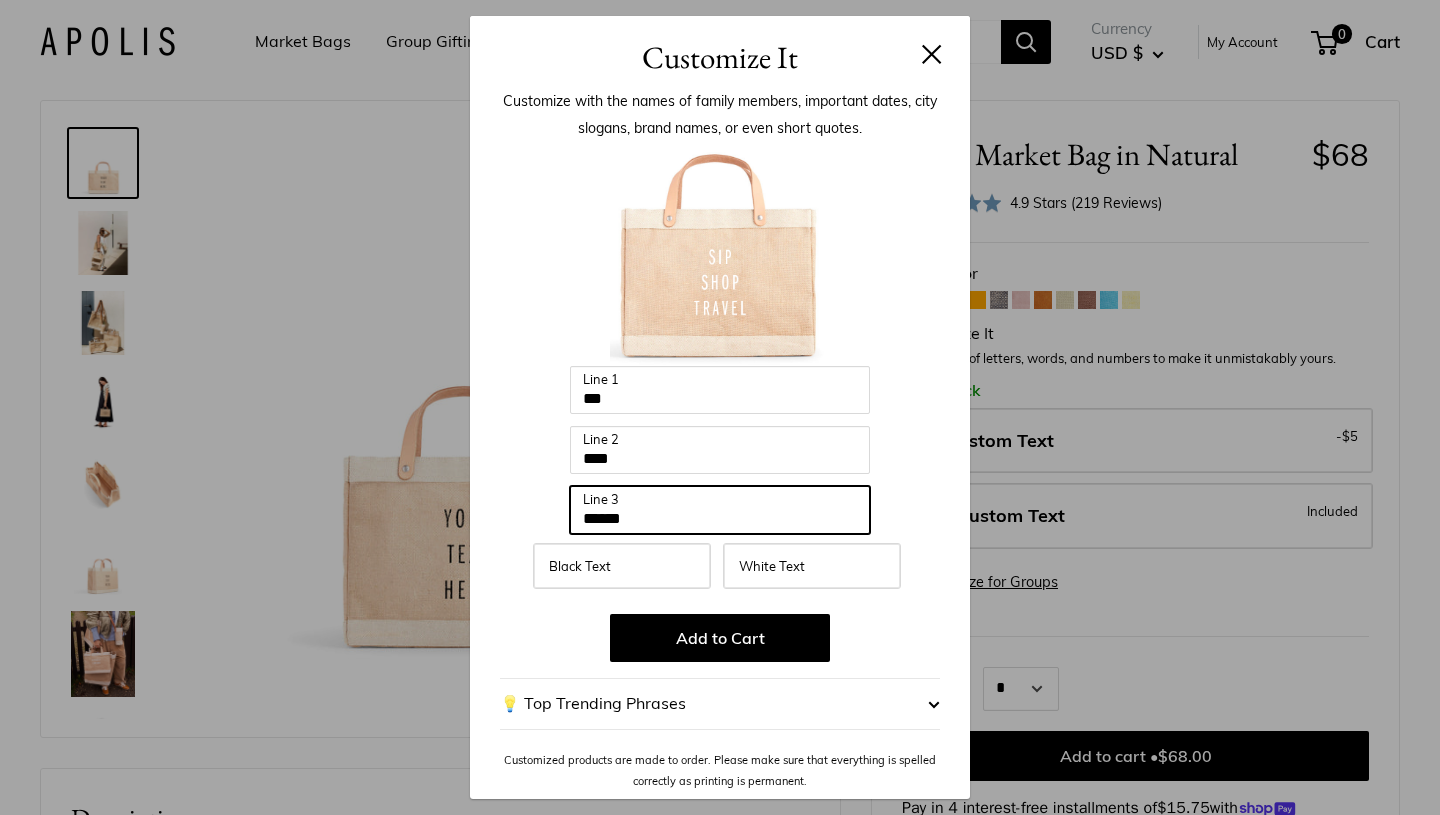 type on "******" 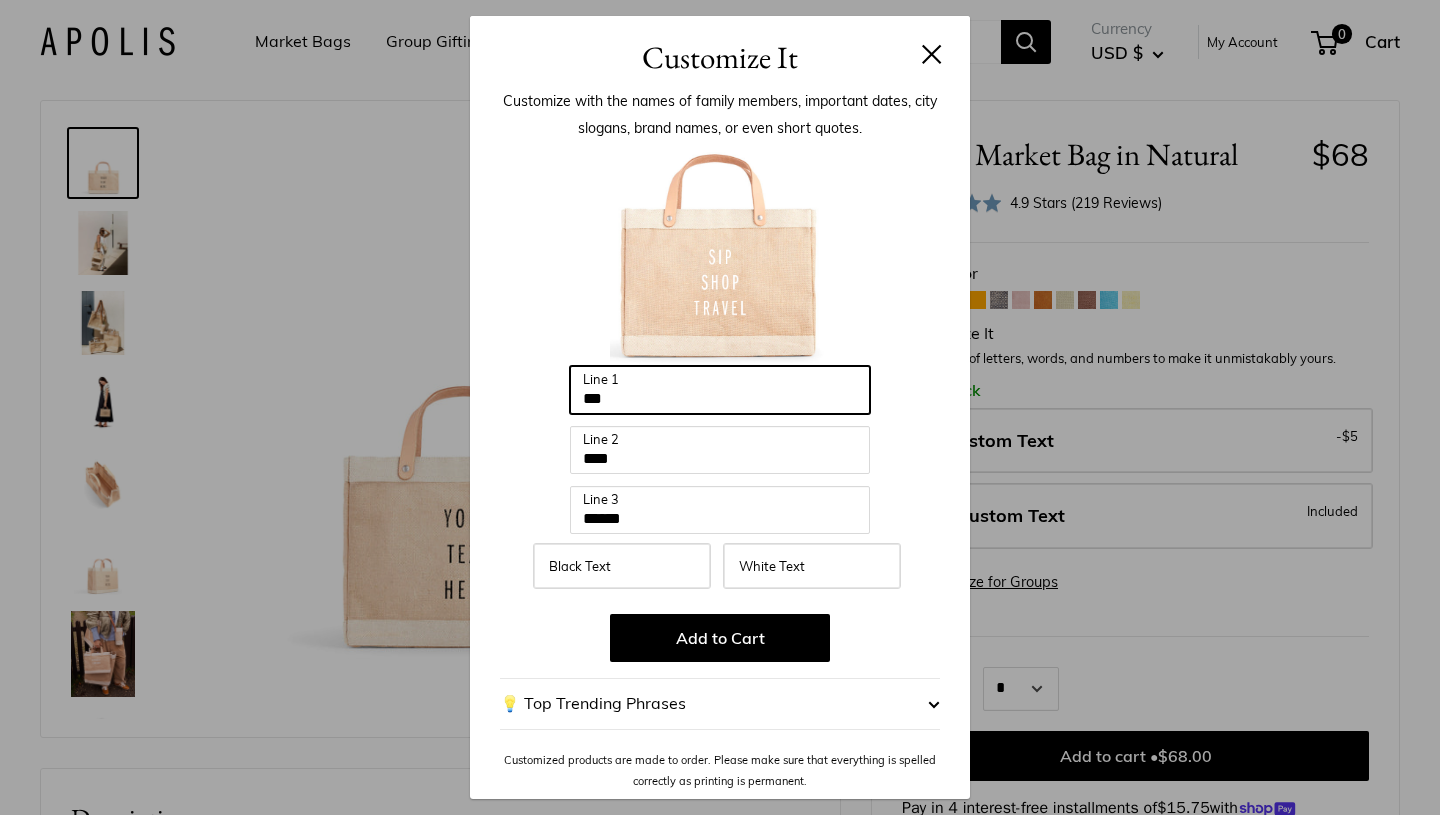 click on "***" at bounding box center [720, 390] 